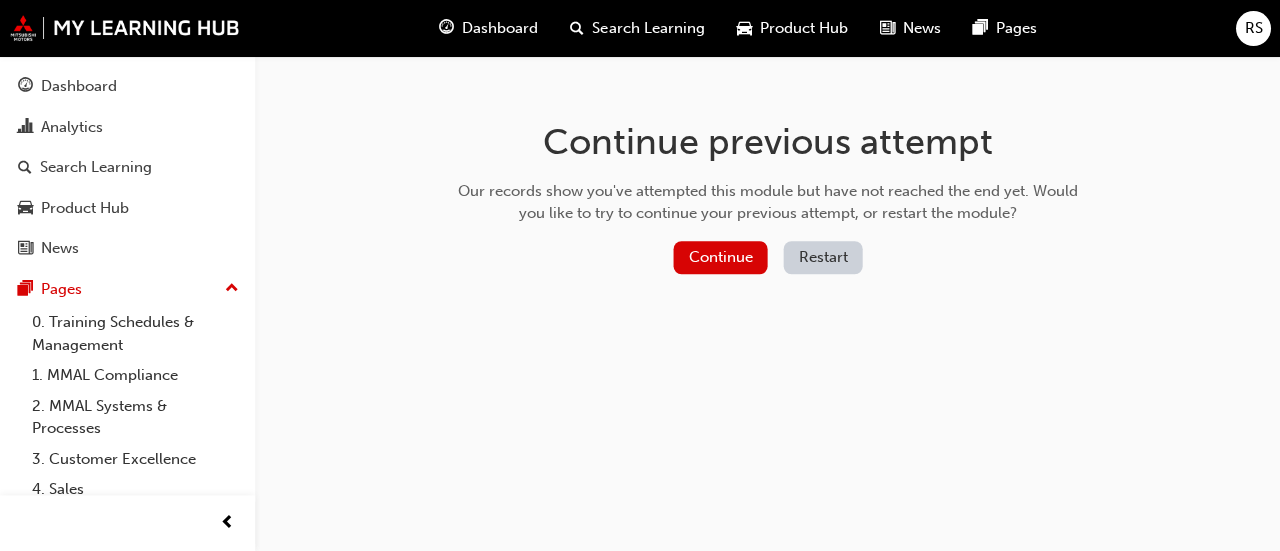 scroll, scrollTop: 0, scrollLeft: 0, axis: both 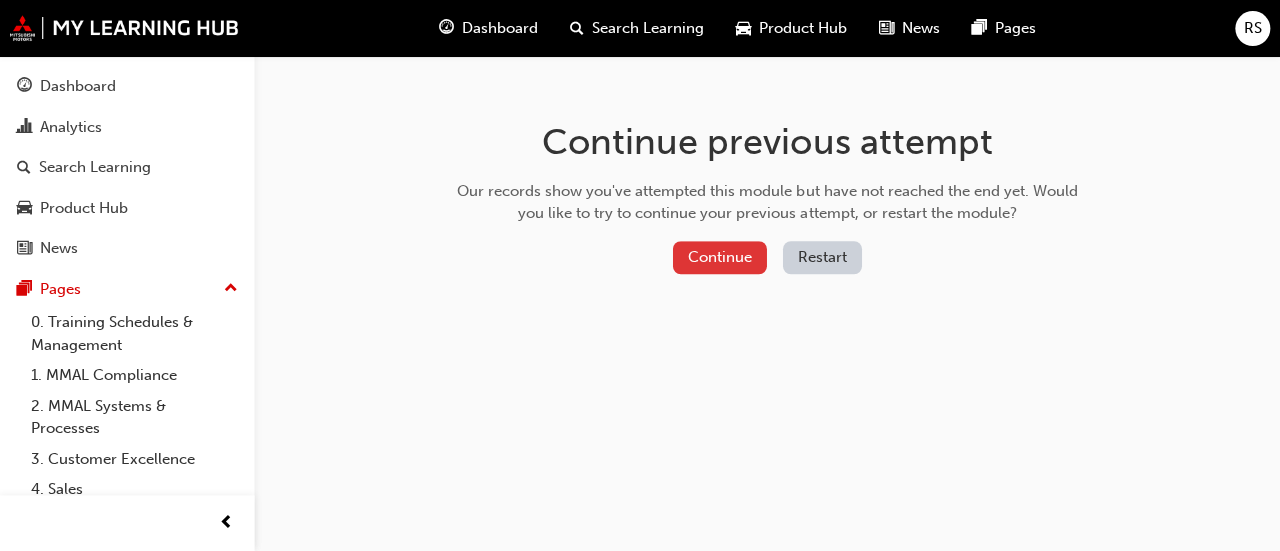 click on "Continue" at bounding box center (720, 257) 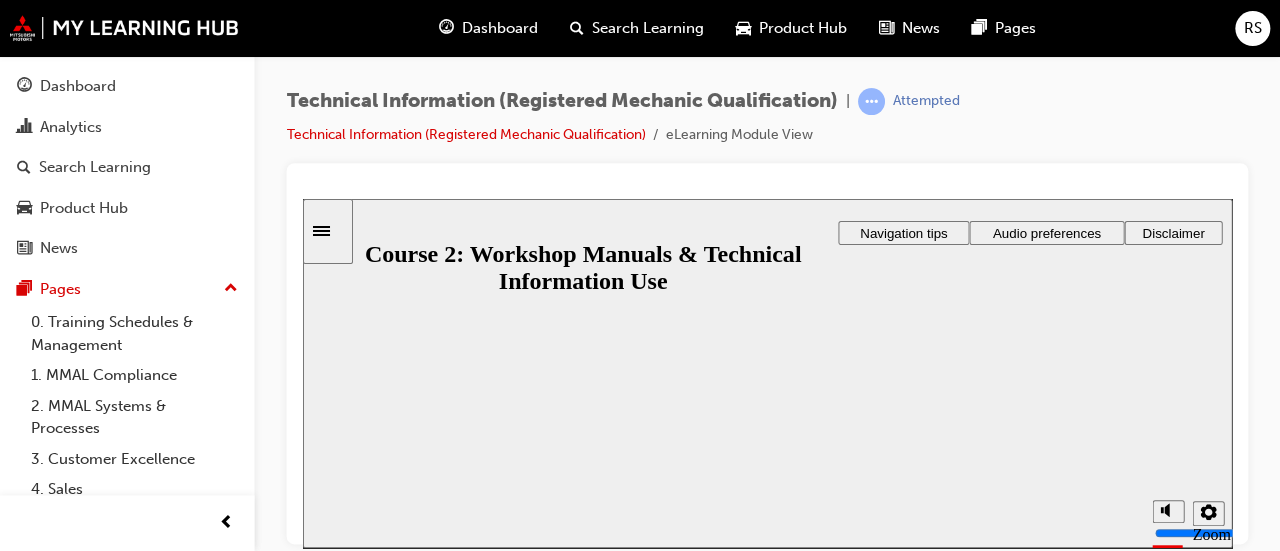 scroll, scrollTop: 0, scrollLeft: 0, axis: both 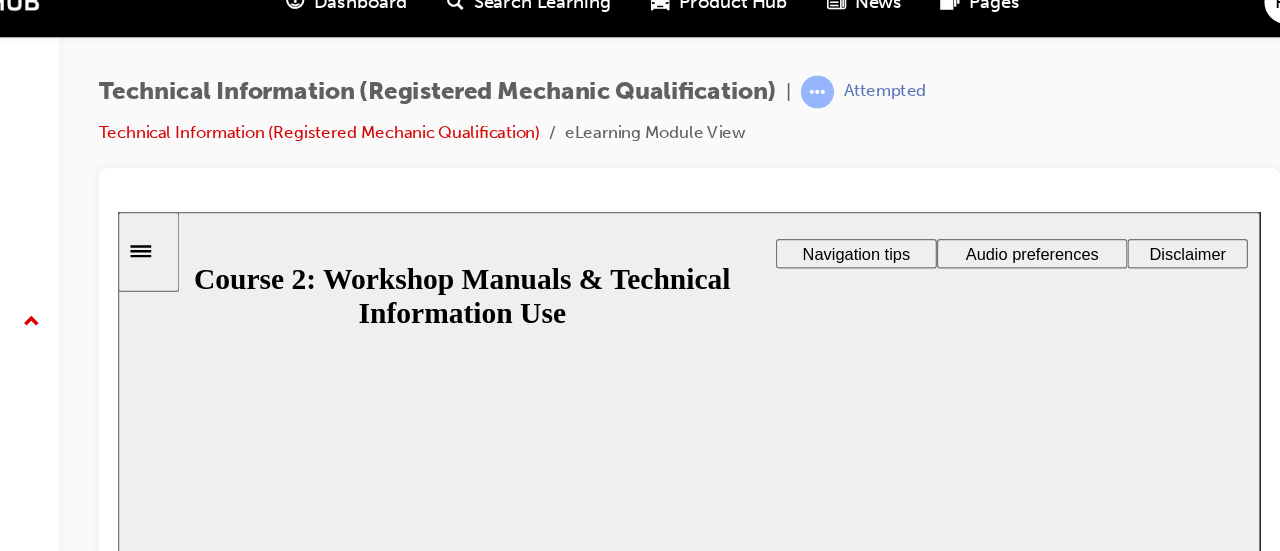 click on "Resume" at bounding box center (156, 1777) 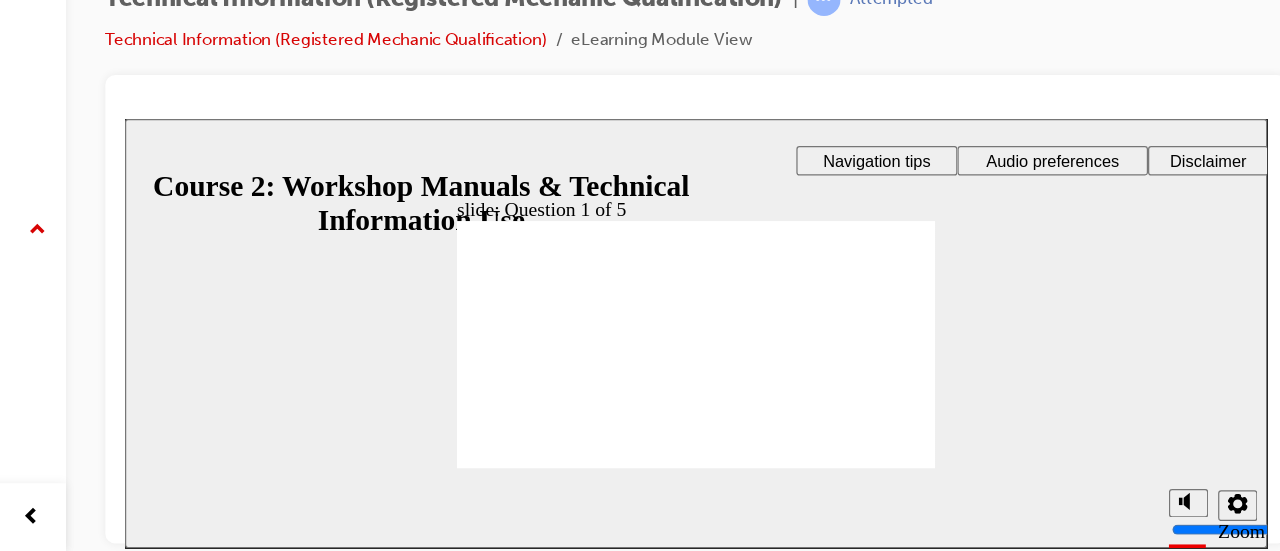 scroll, scrollTop: 0, scrollLeft: 0, axis: both 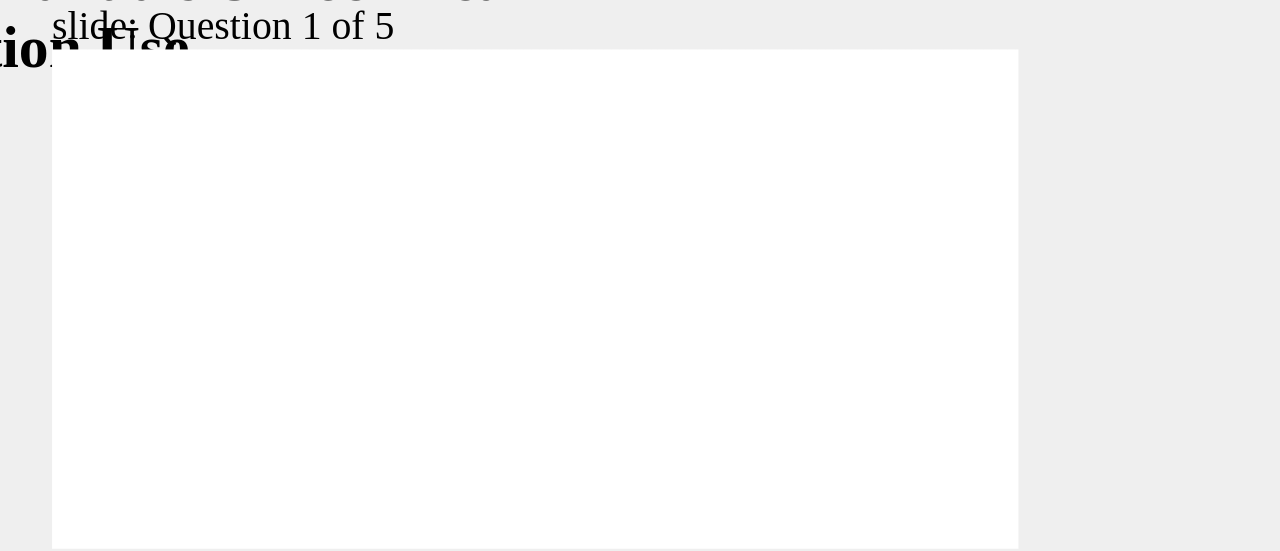 checkbox on "true" 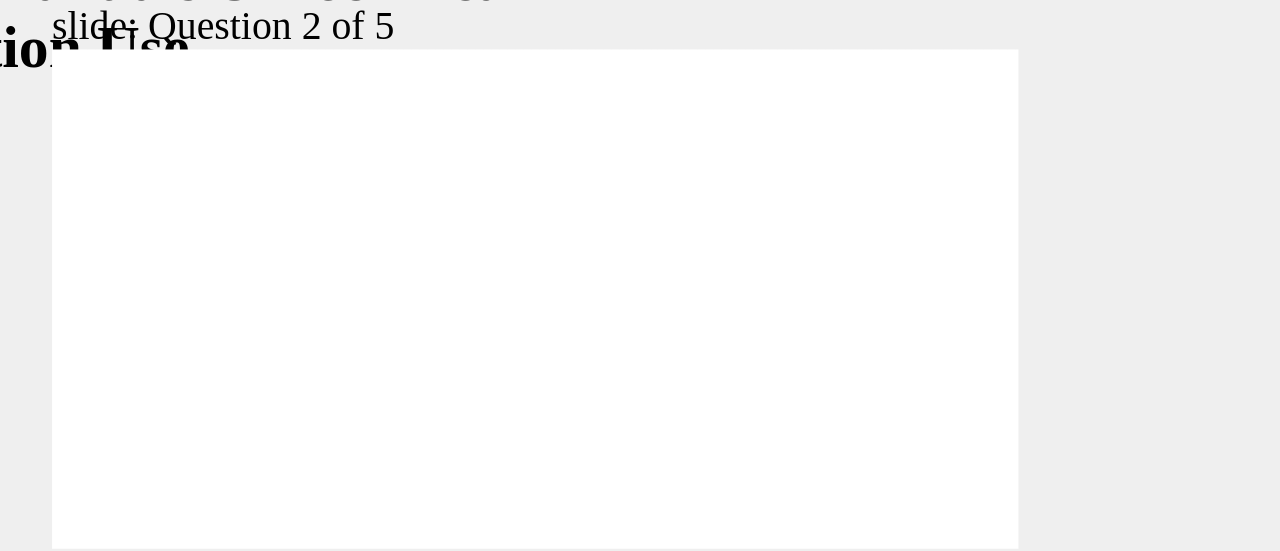 checkbox on "true" 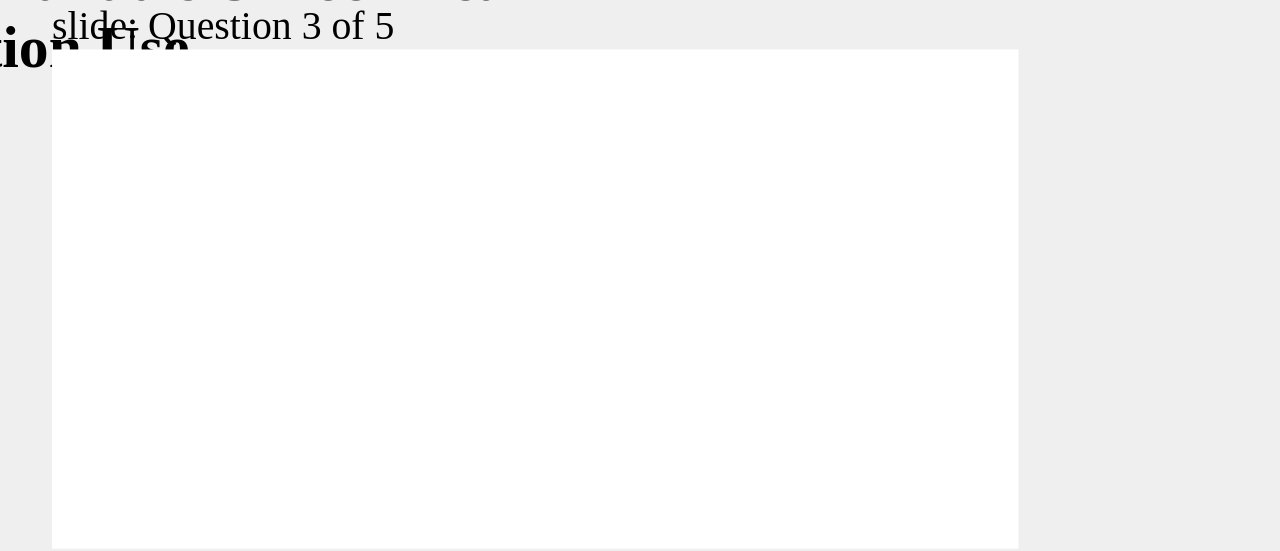 radio on "true" 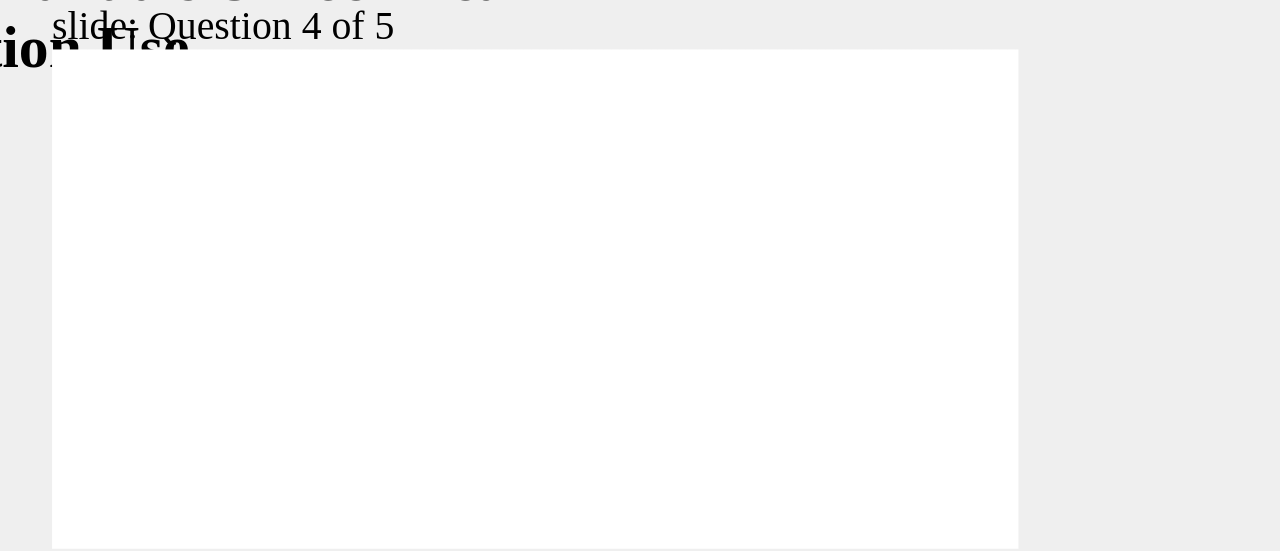 radio on "true" 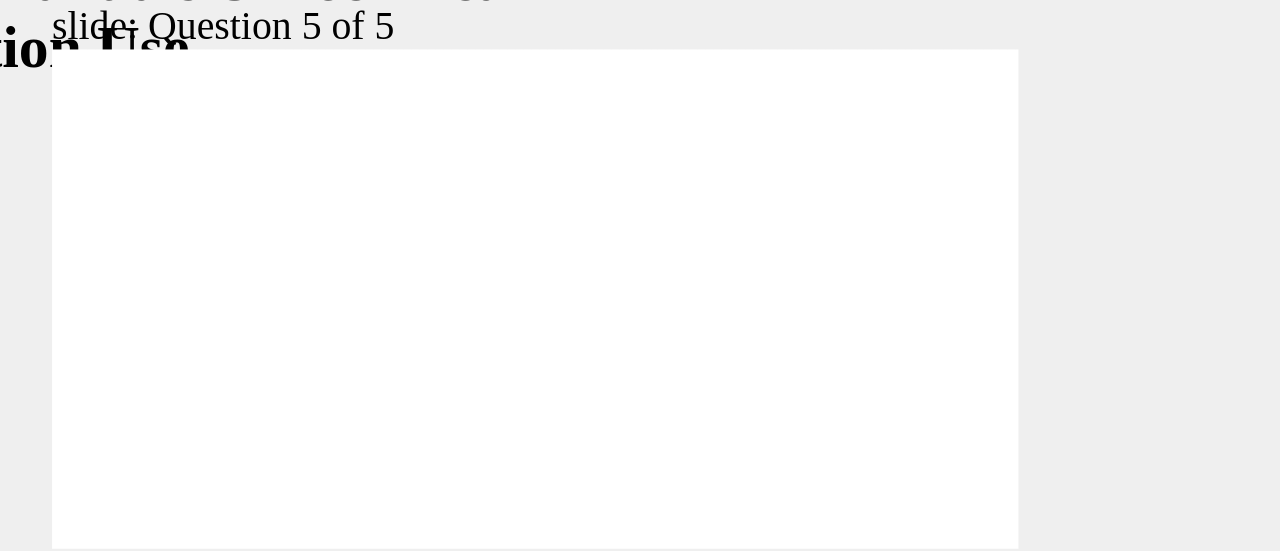 click 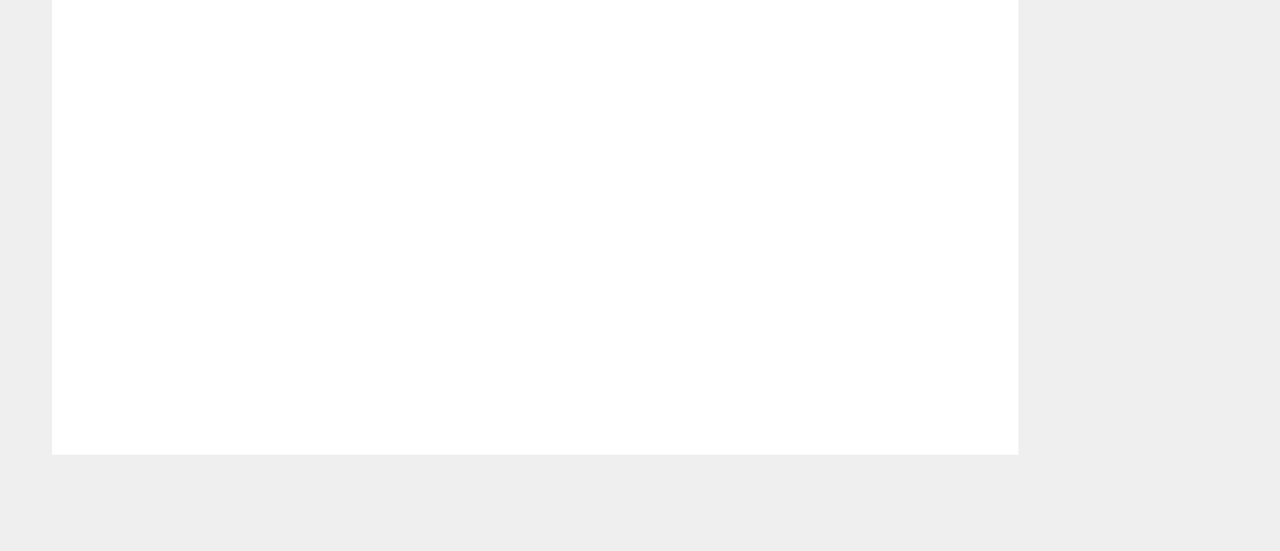 click 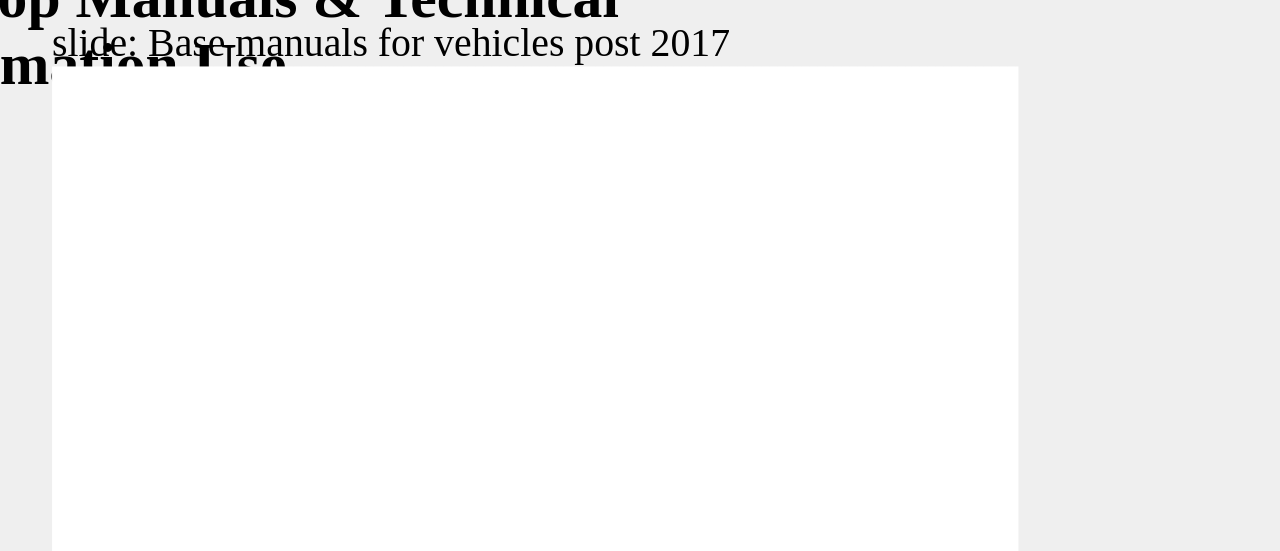 click 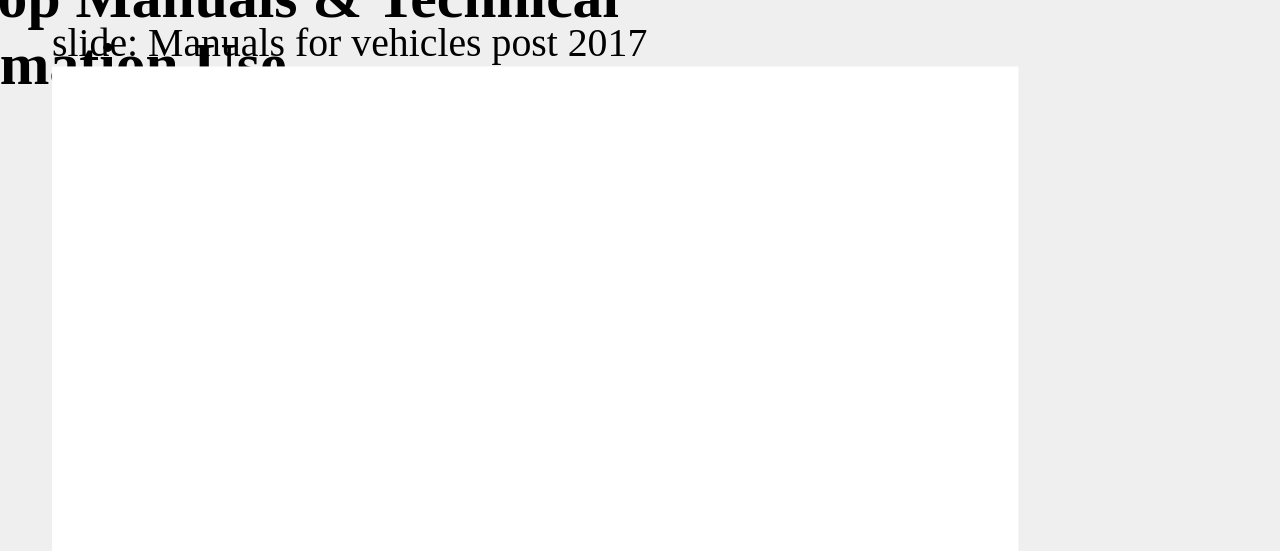 click 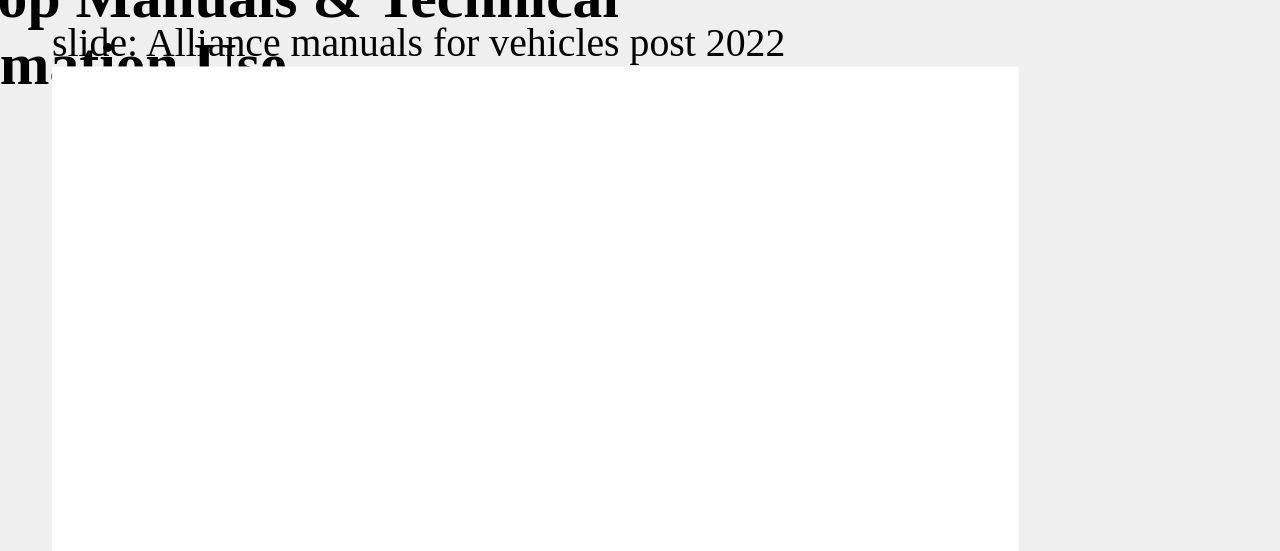 click 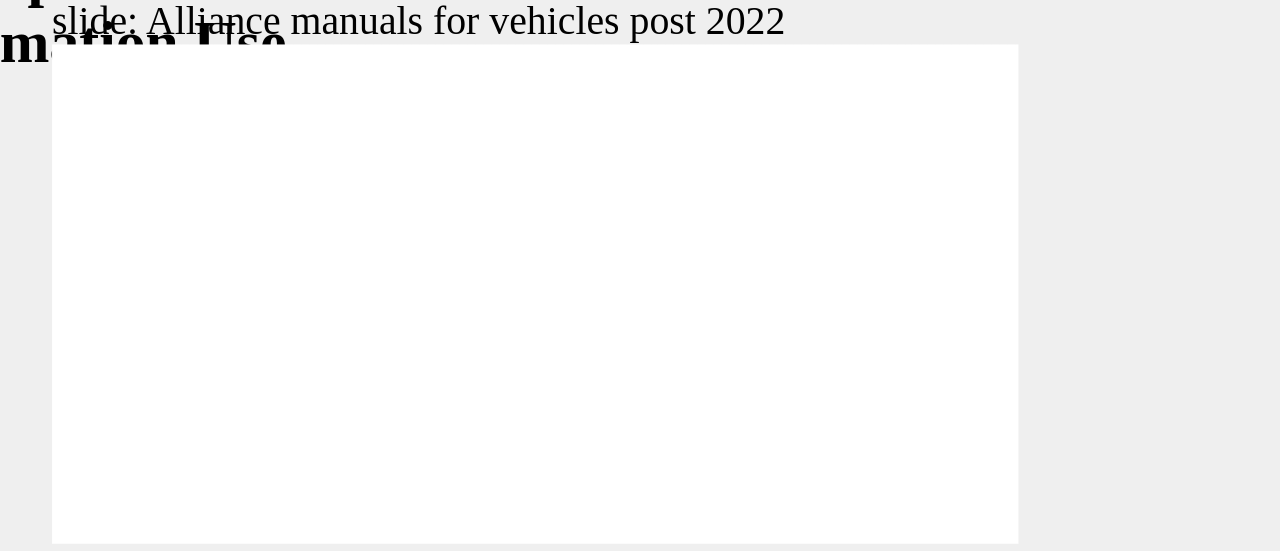 click 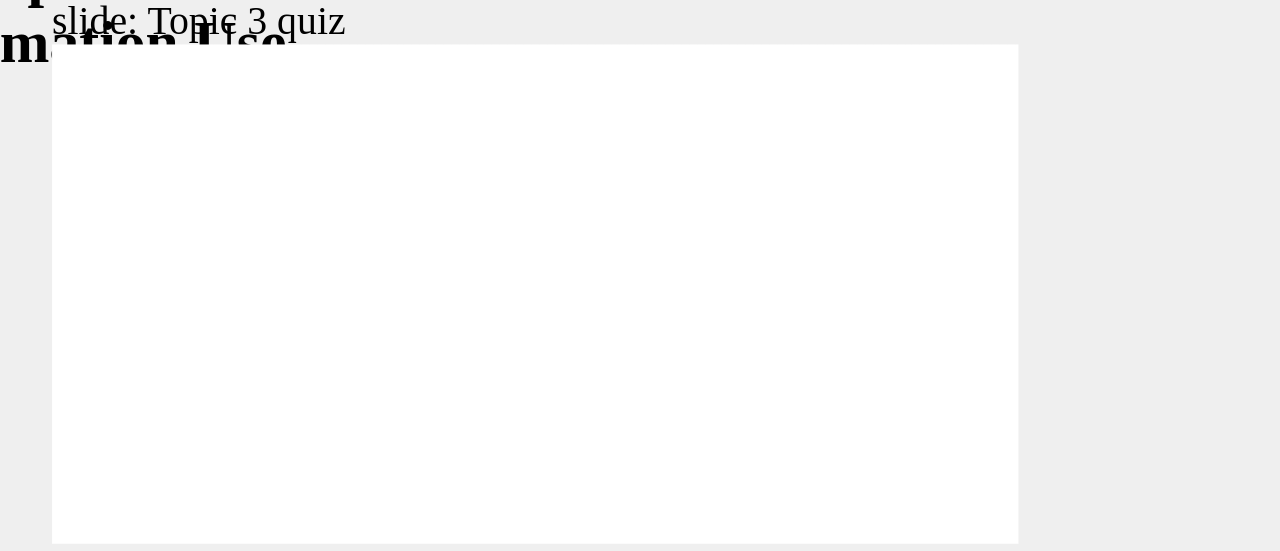 click 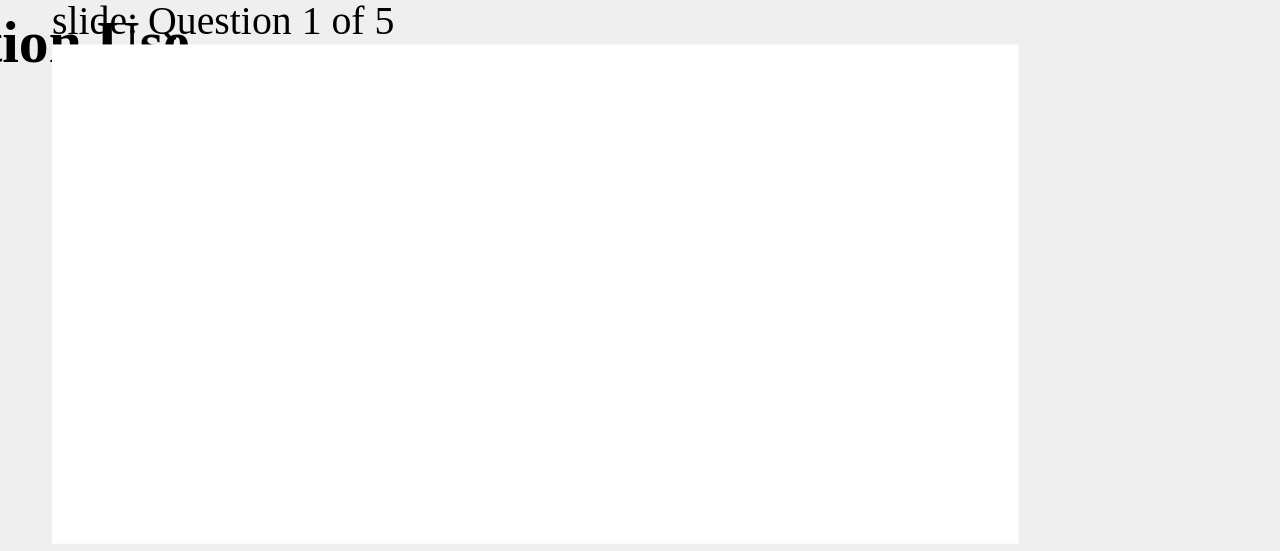 radio on "true" 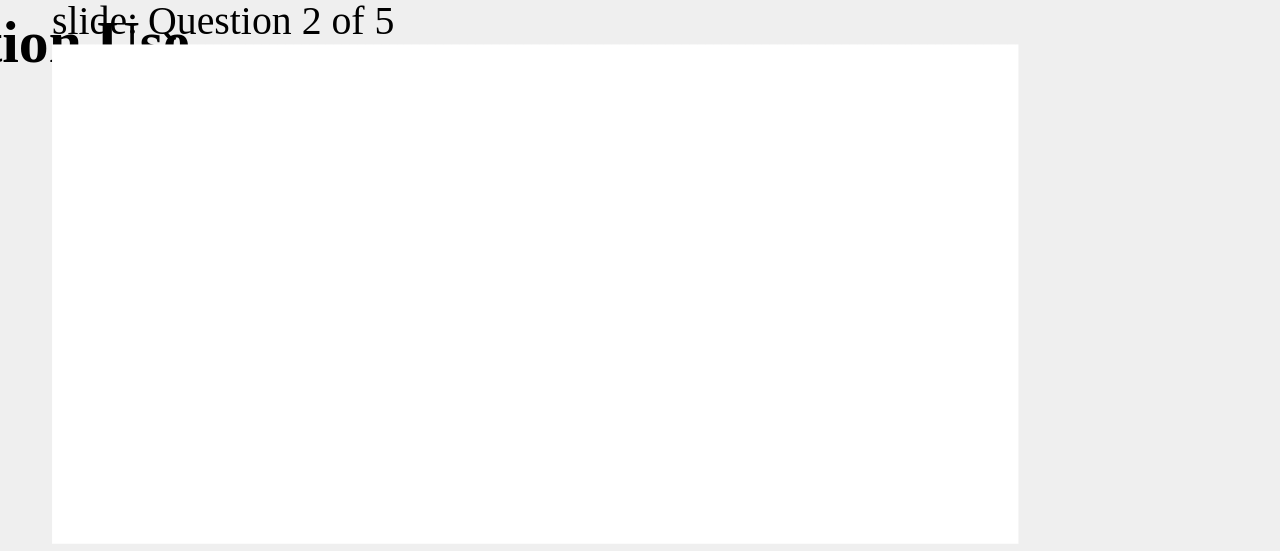 radio on "true" 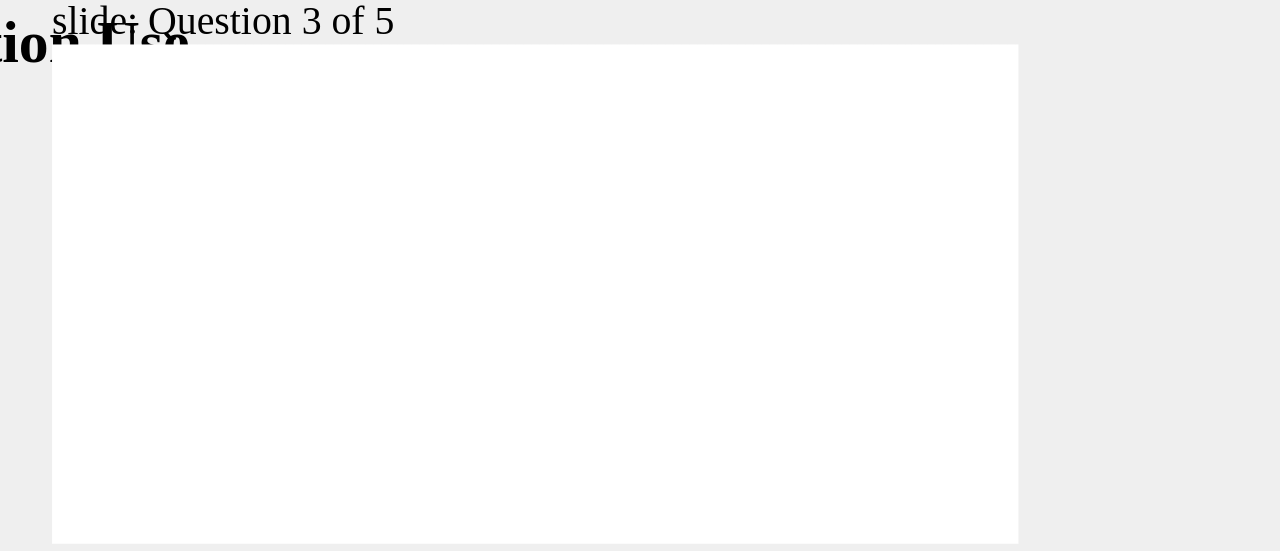 radio on "true" 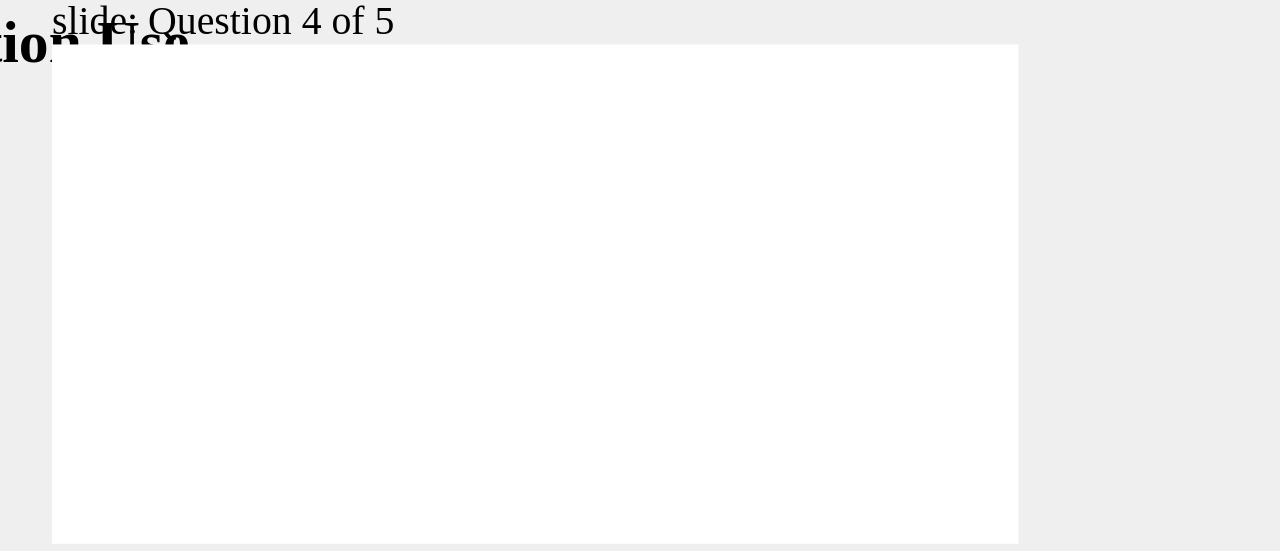 radio on "true" 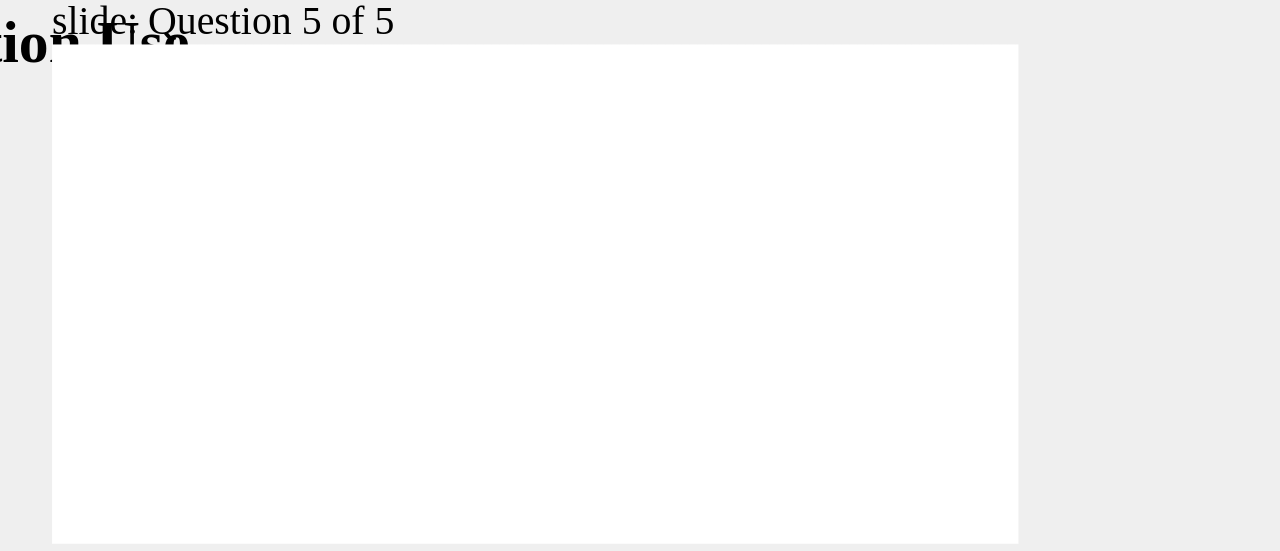radio on "true" 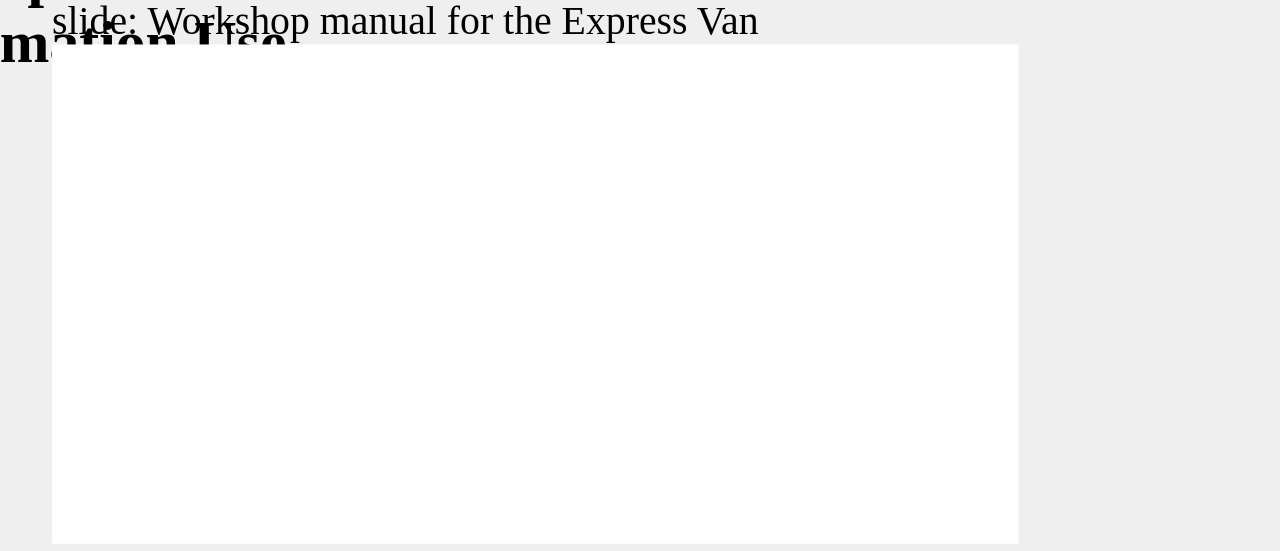click 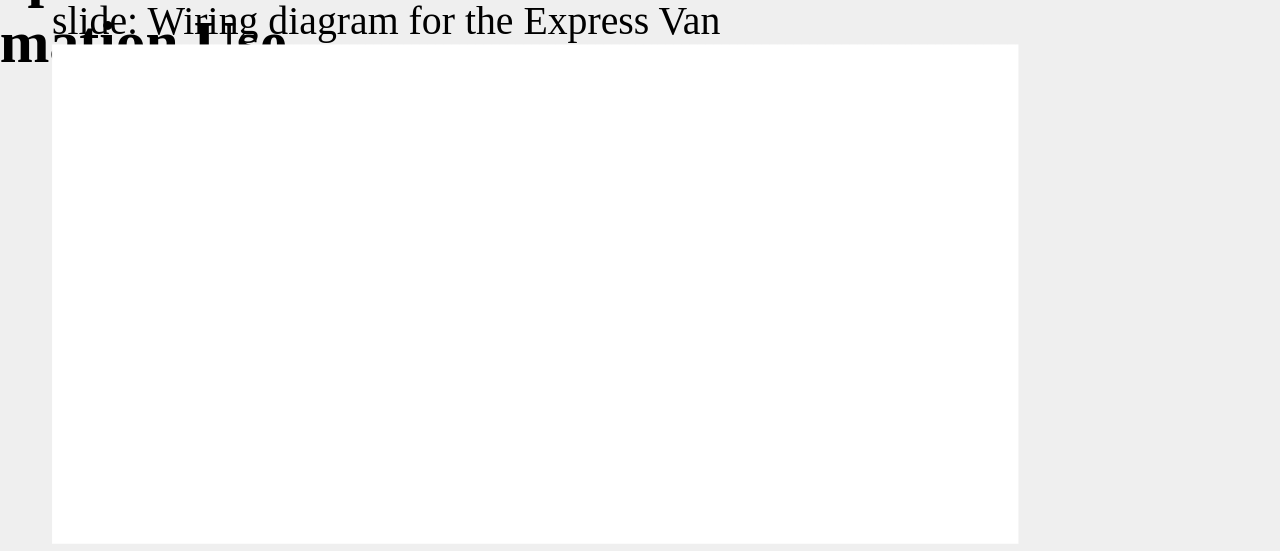 click 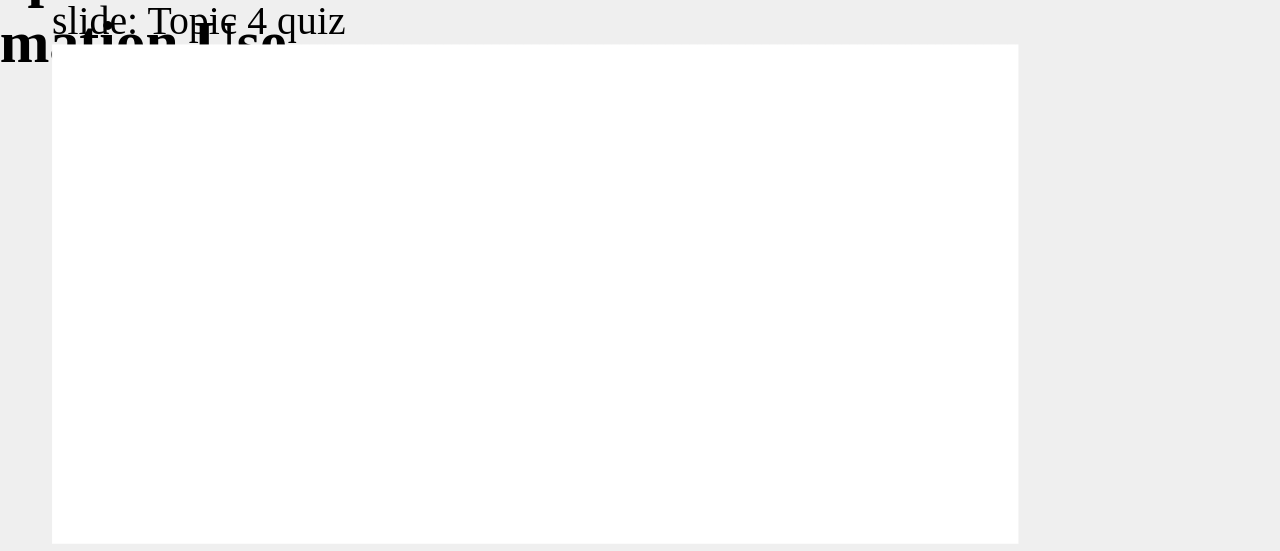 click 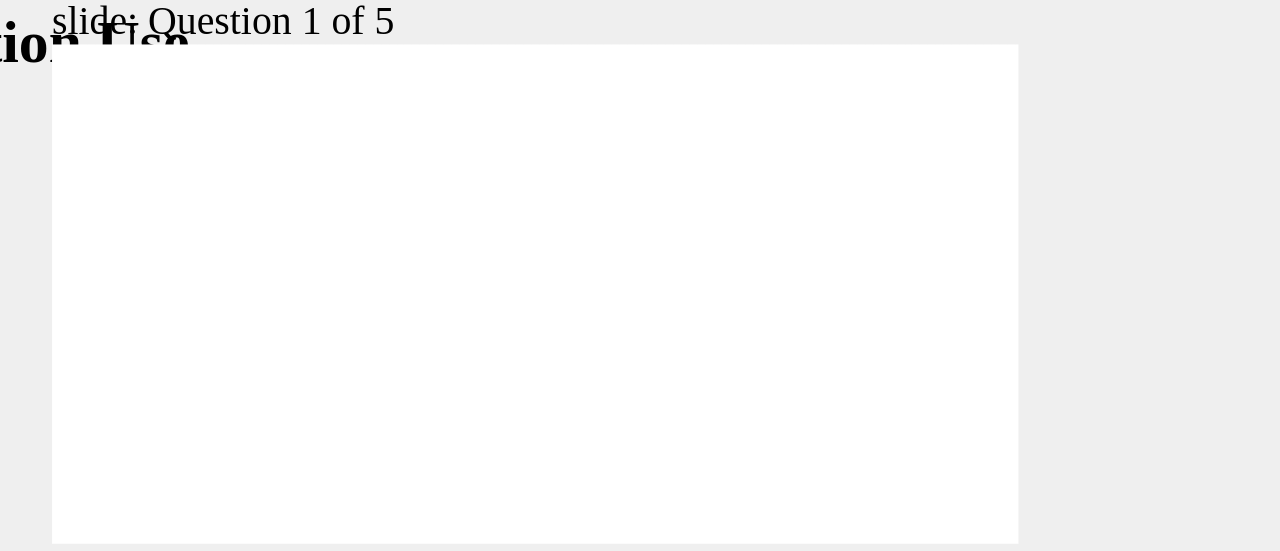 radio on "true" 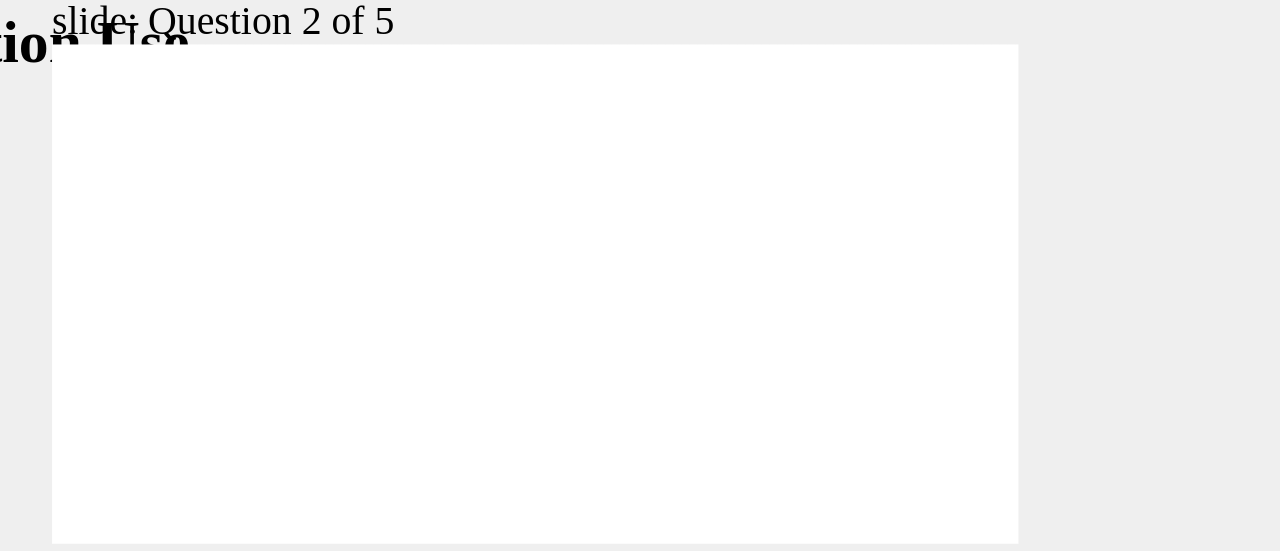 radio on "true" 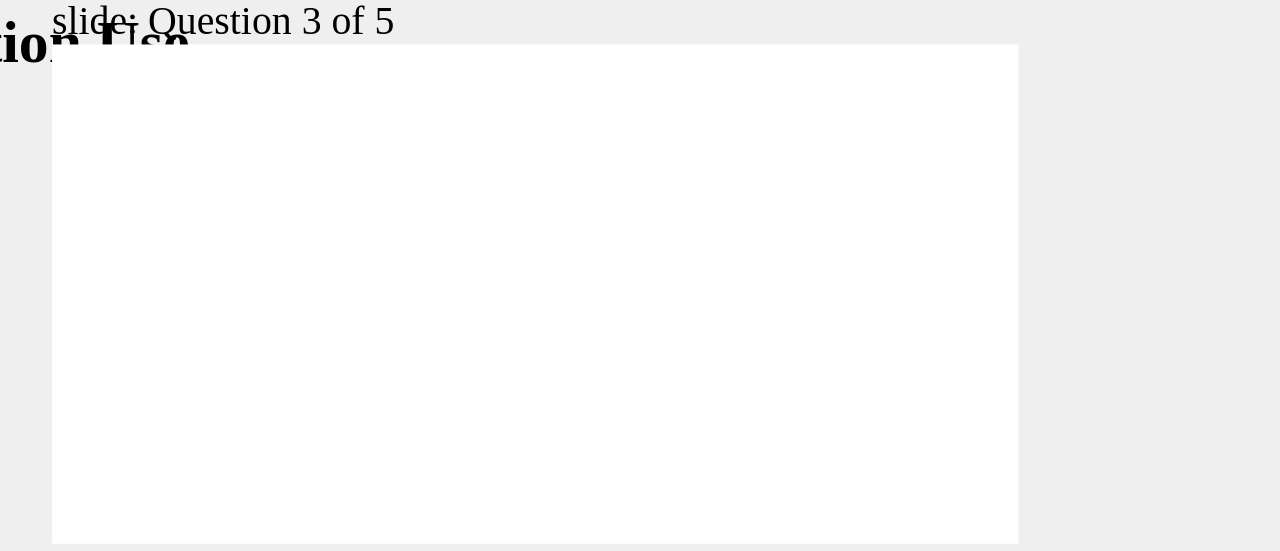 radio on "true" 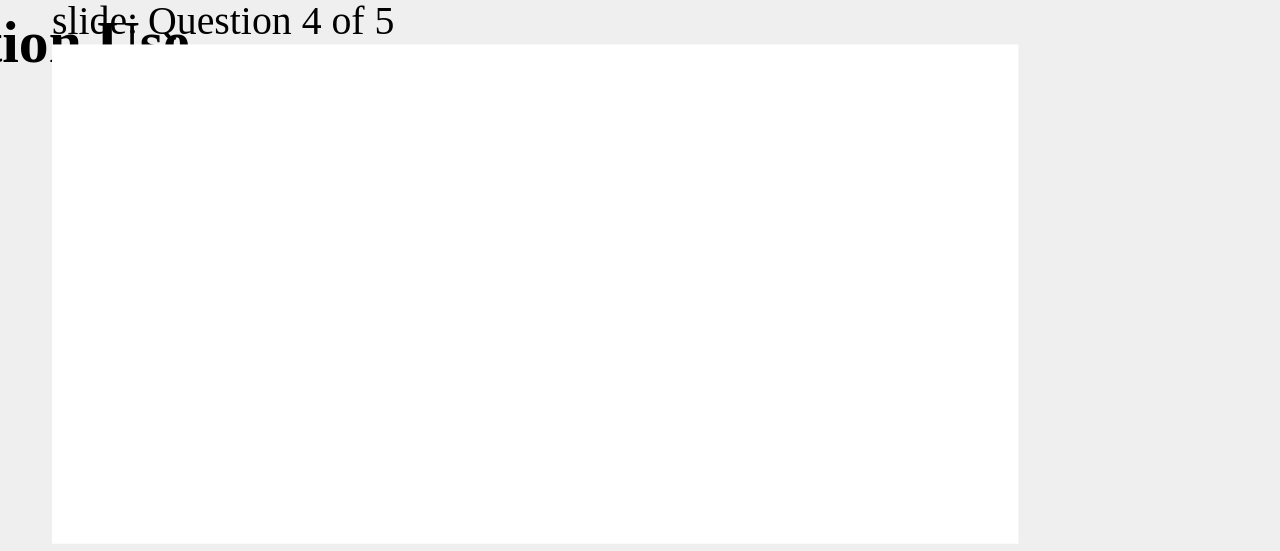 drag, startPoint x: -167, startPoint y: 15, endPoint x: -149, endPoint y: 51, distance: 40.24922 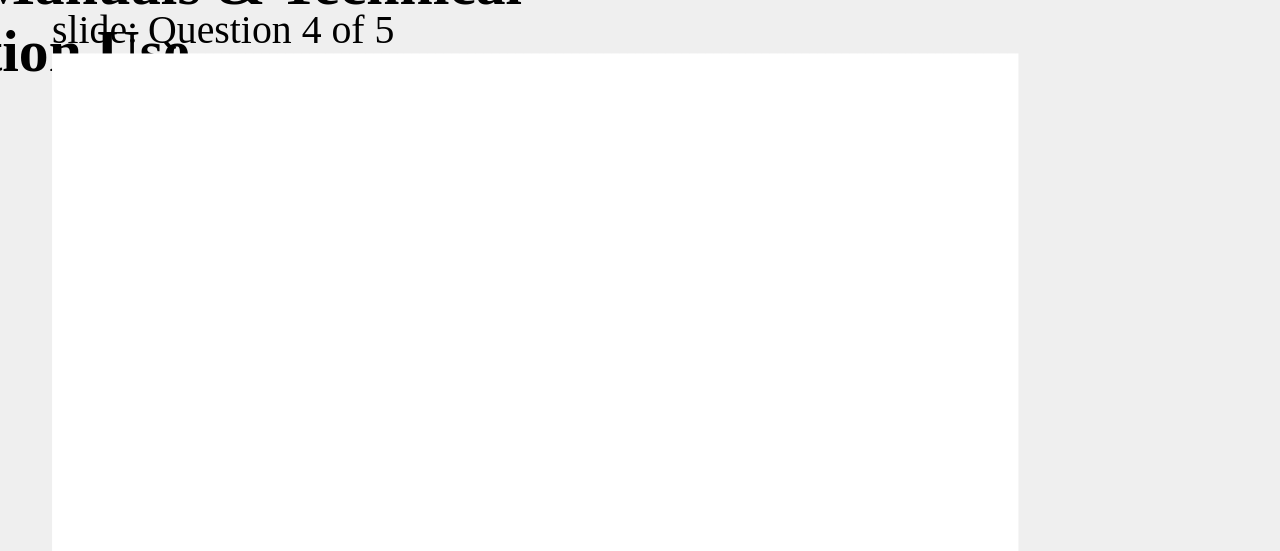 click on "Search Components and their associated harness connectors Harness layout Fuses and relays Other documents Component and component code search functions Lists of harnesses, functions, connections, and  criteria Fuse locations, functions, and ratings" at bounding box center [-154, 1021] 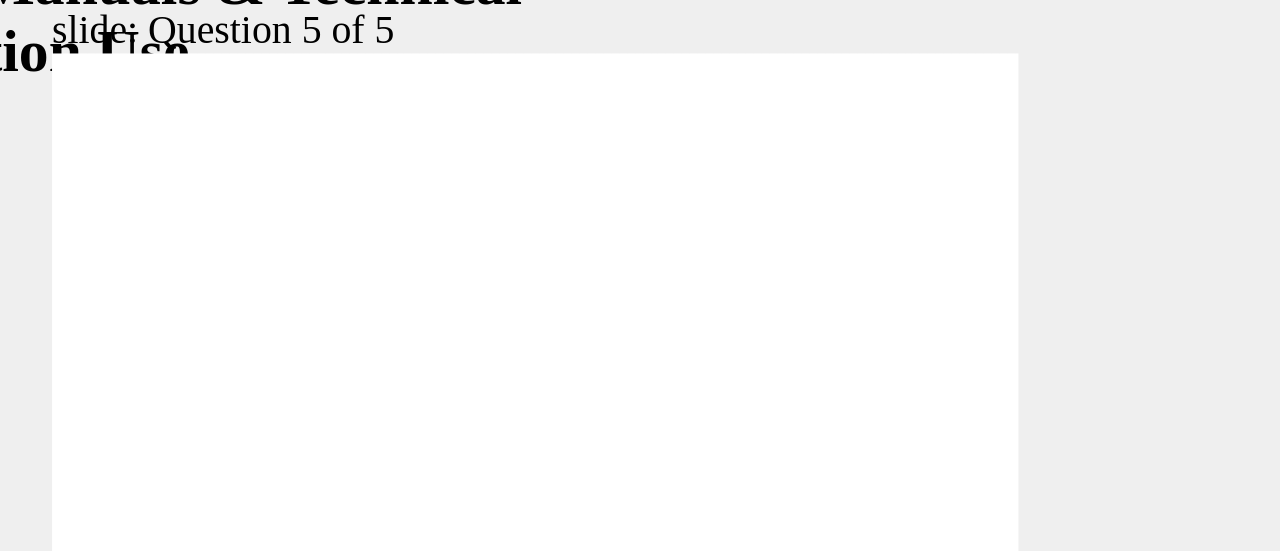 radio on "true" 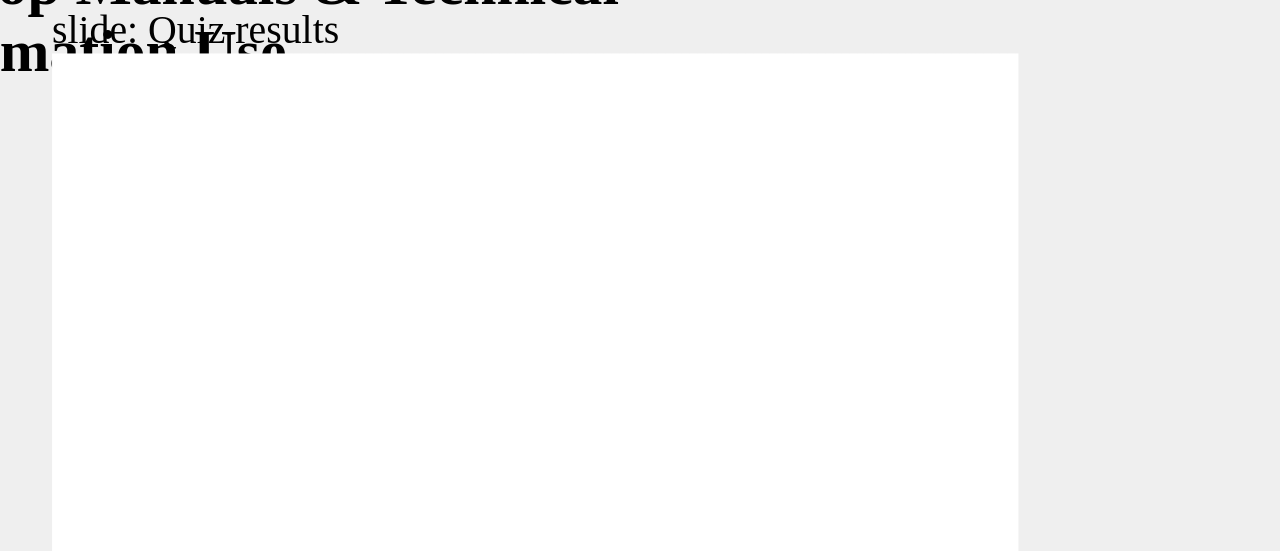 click 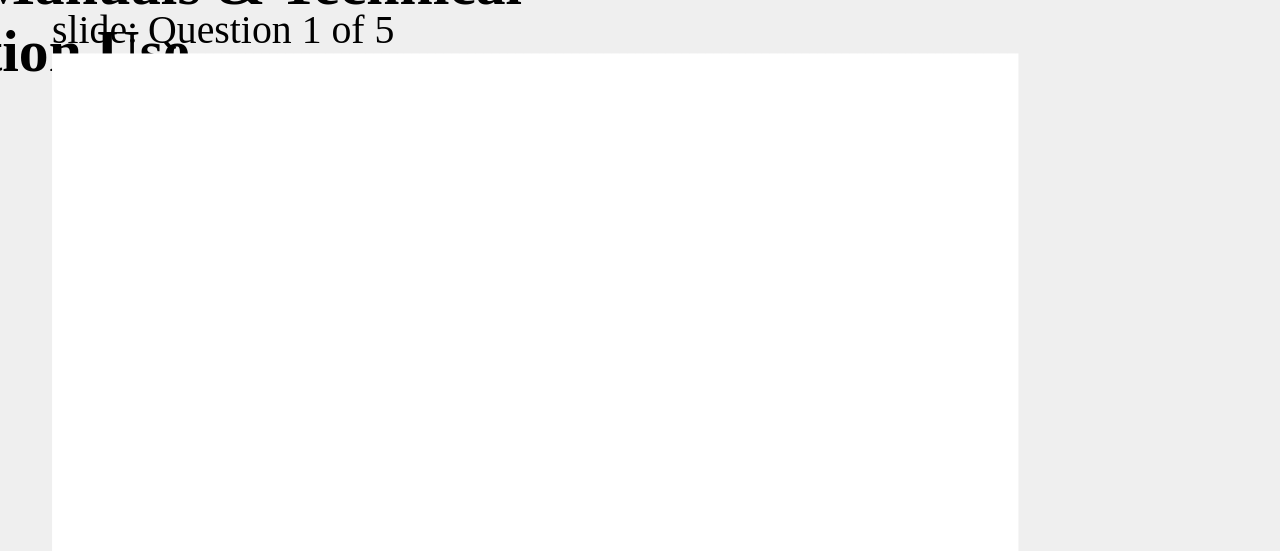 radio on "true" 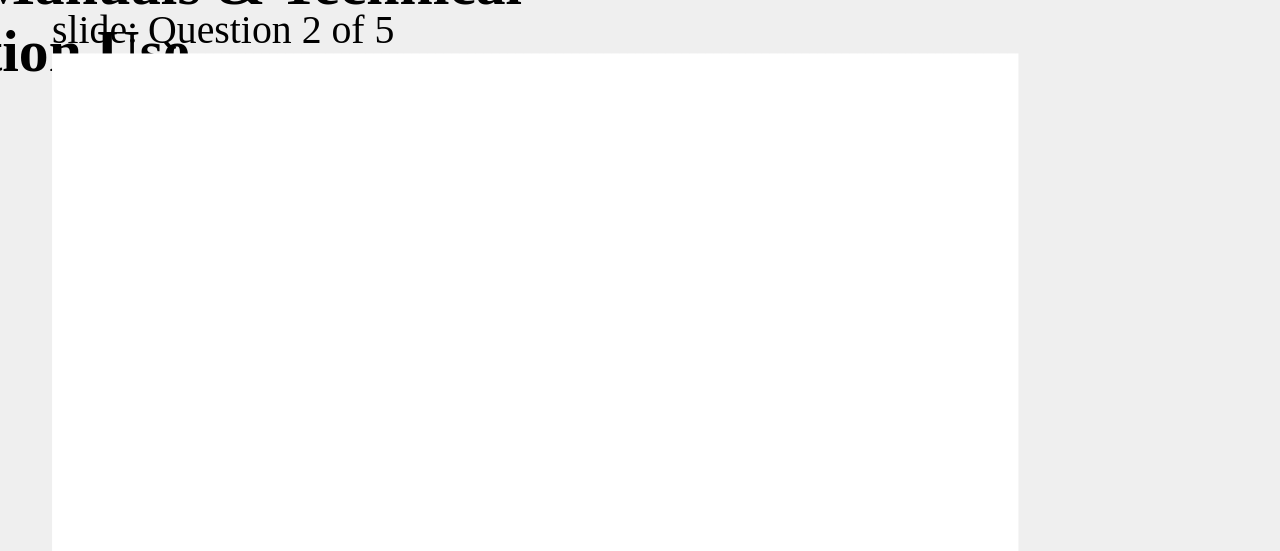 radio on "true" 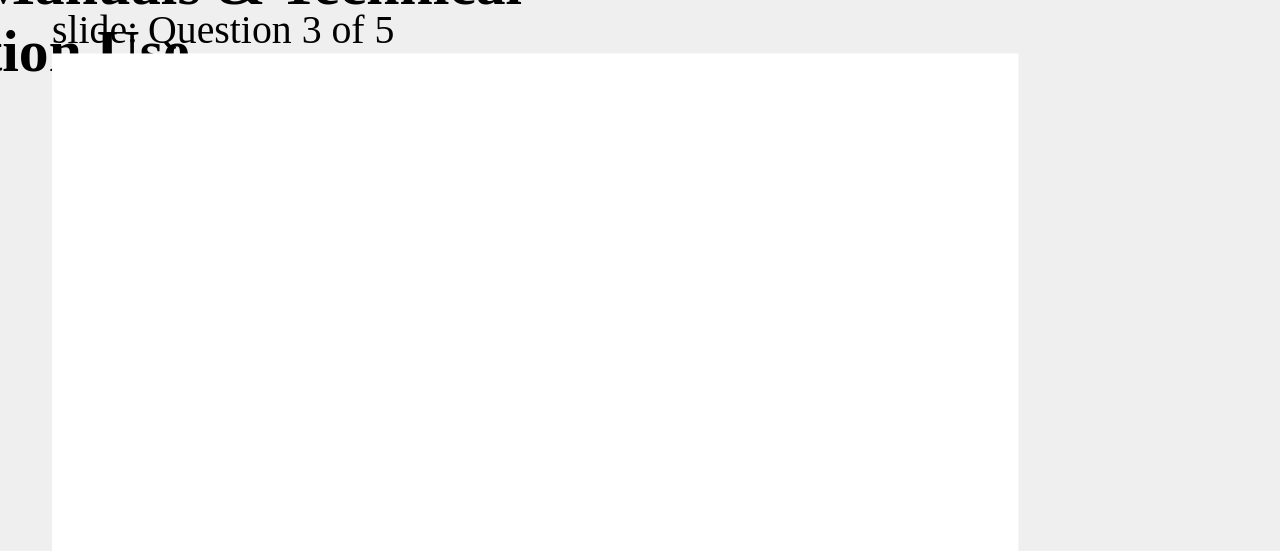 radio on "true" 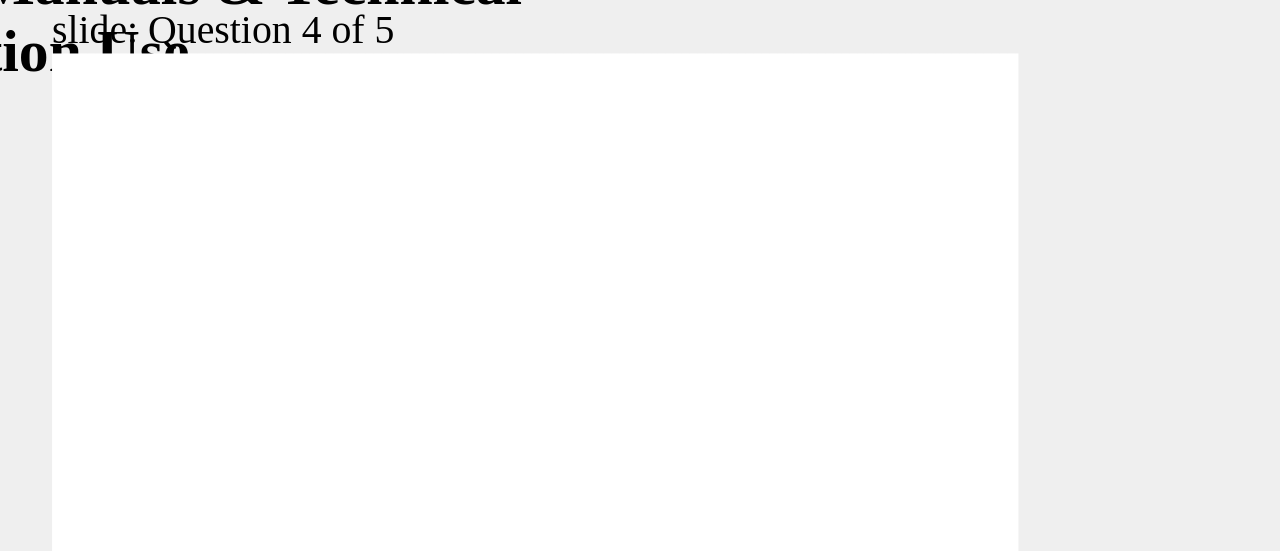 click 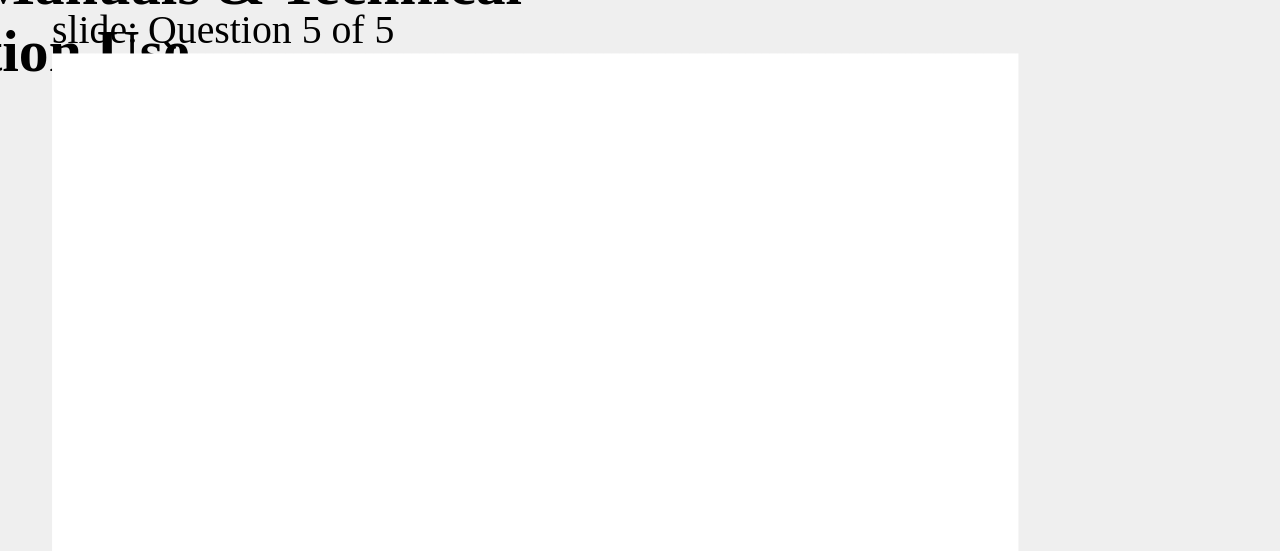 radio on "true" 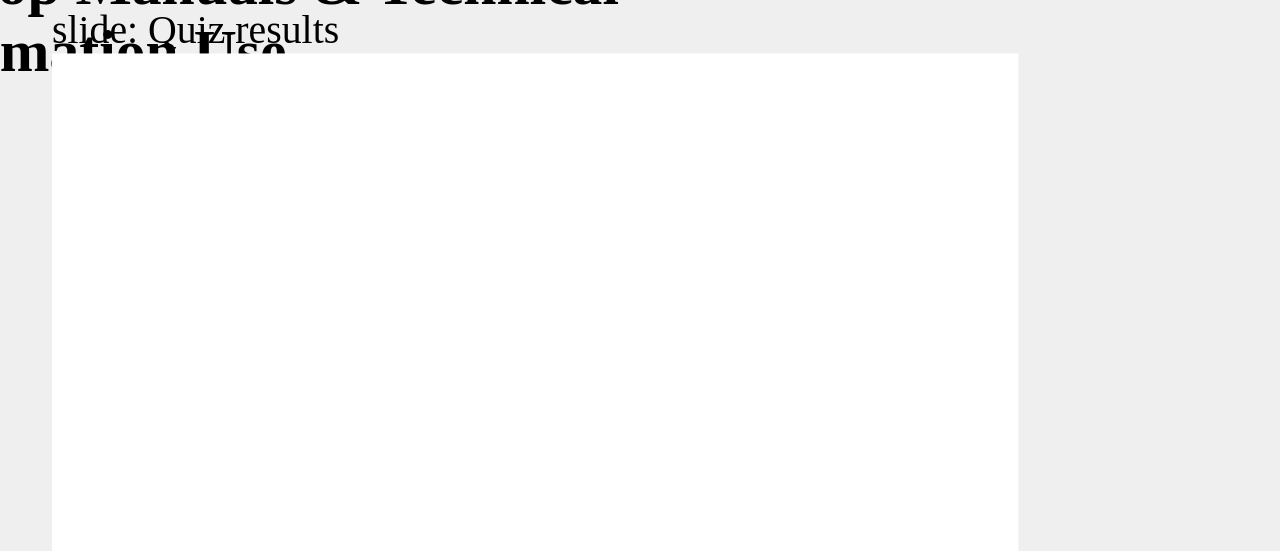 click 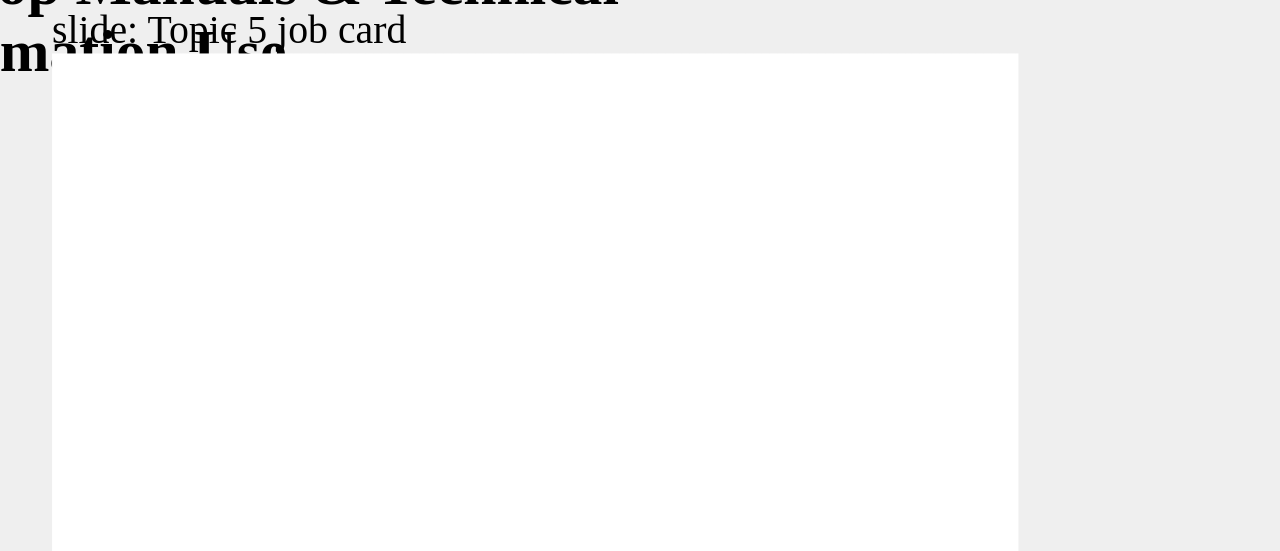 click 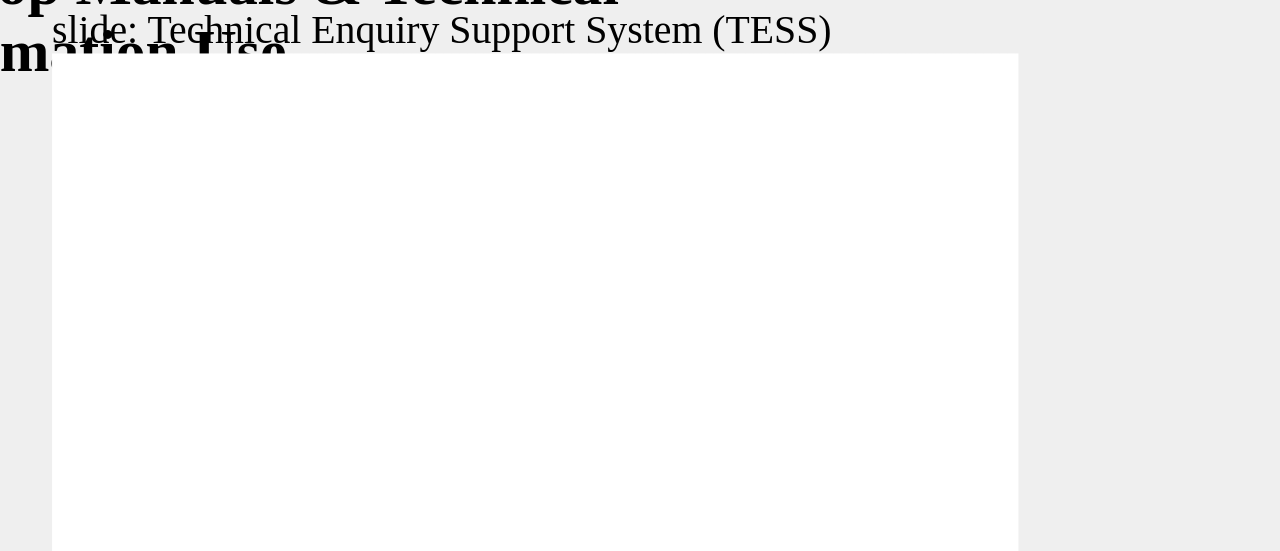 click 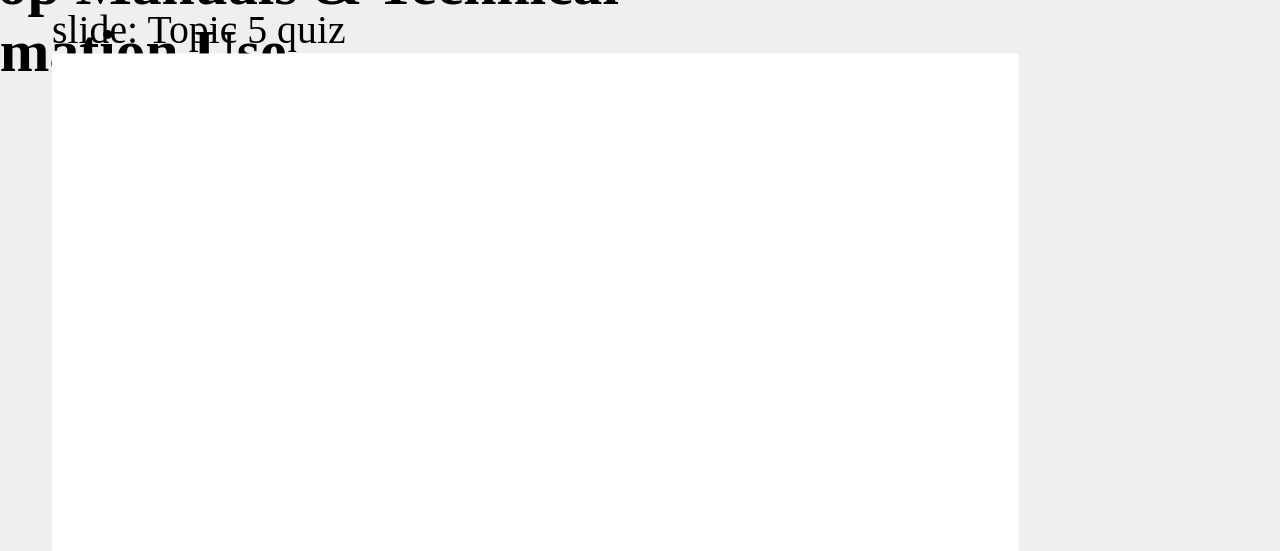 click 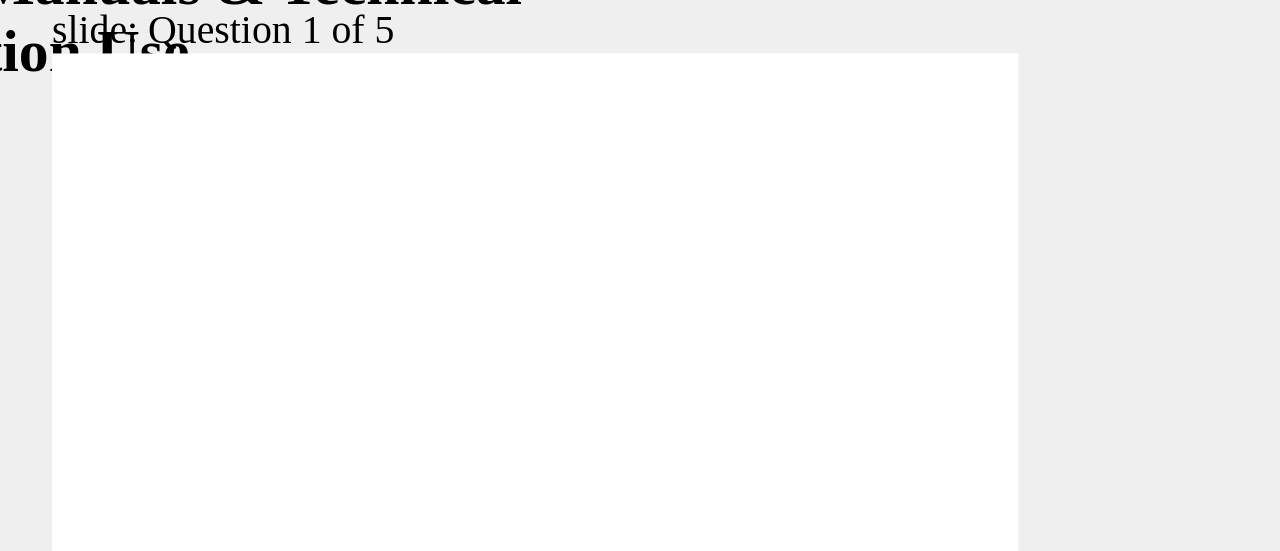 radio on "true" 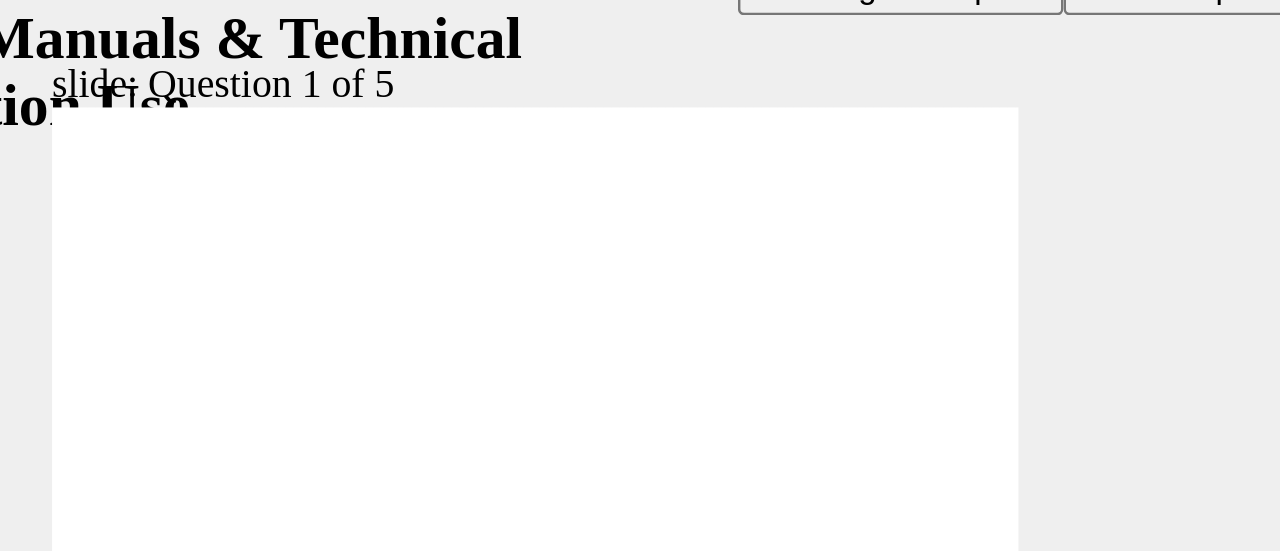 scroll, scrollTop: 0, scrollLeft: 0, axis: both 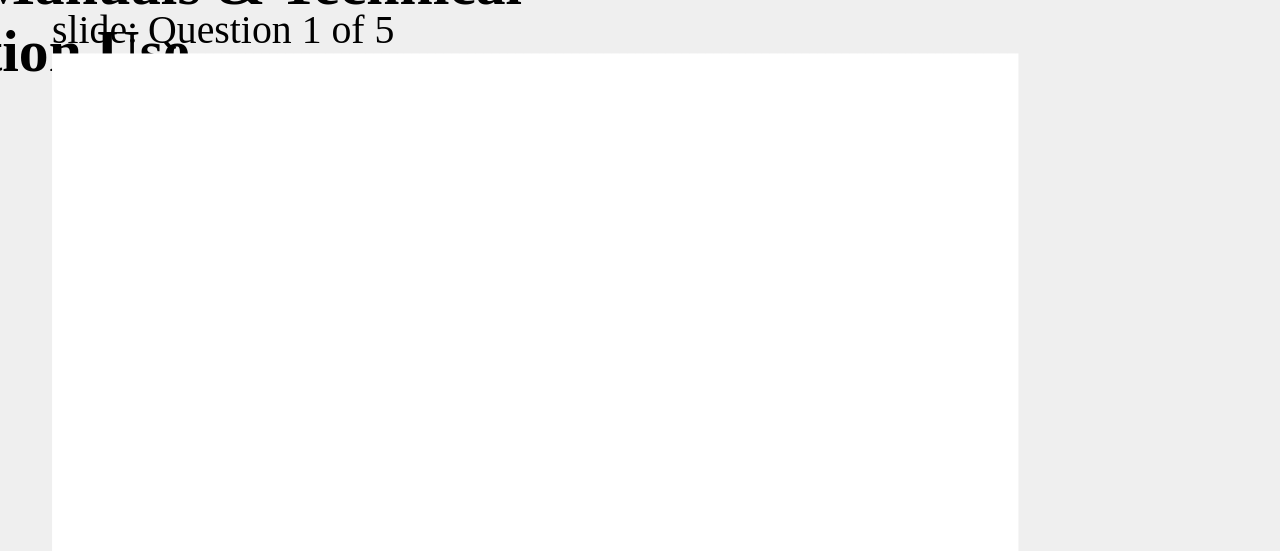click 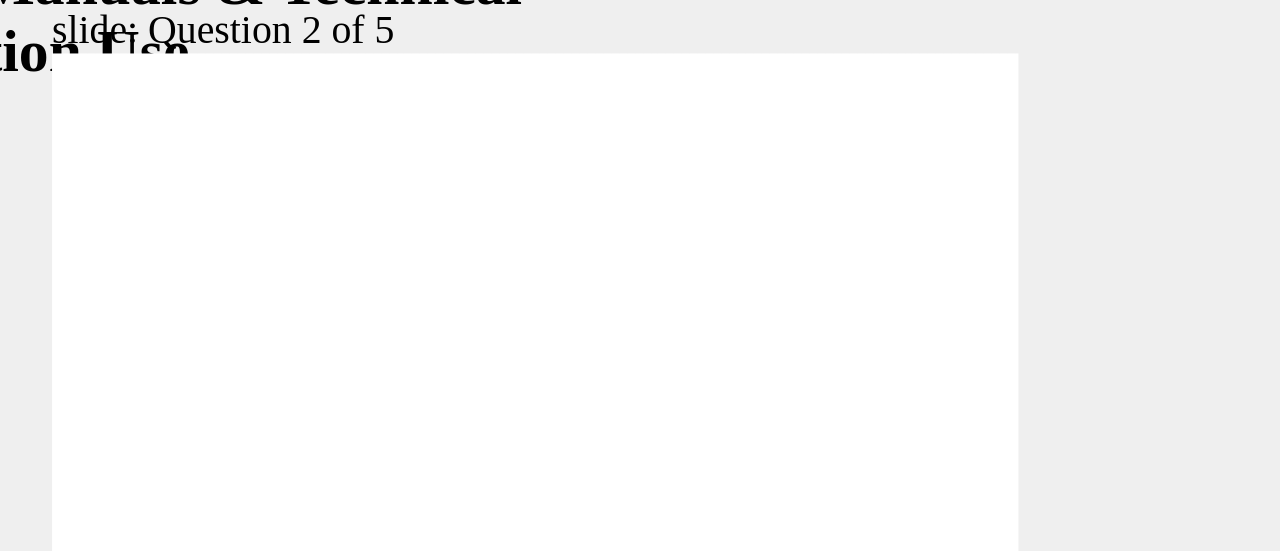 radio on "true" 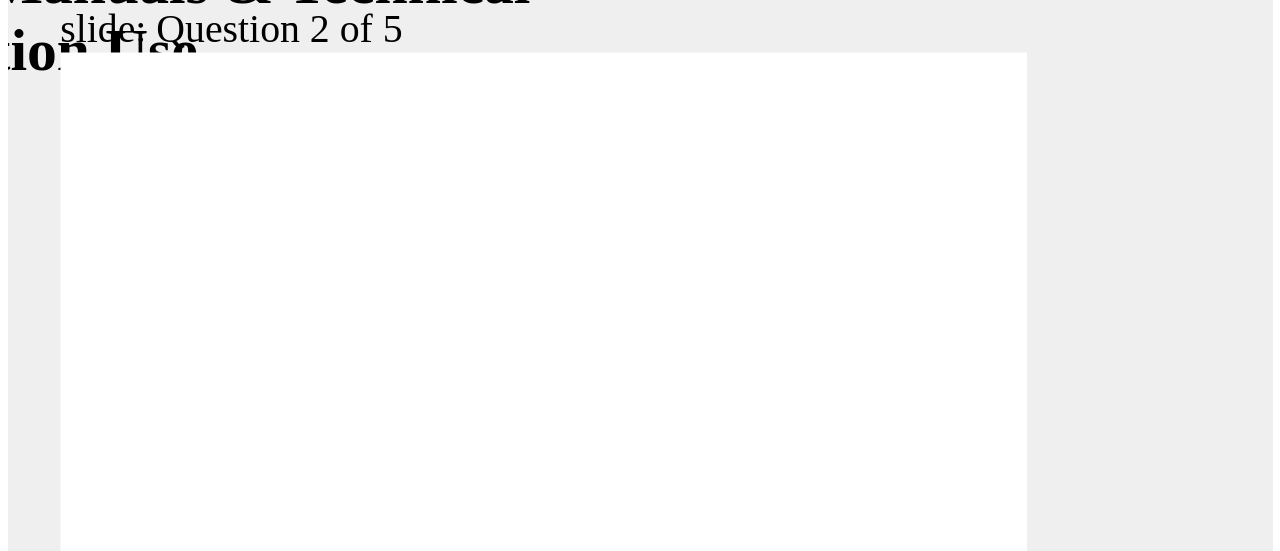 scroll, scrollTop: 0, scrollLeft: 0, axis: both 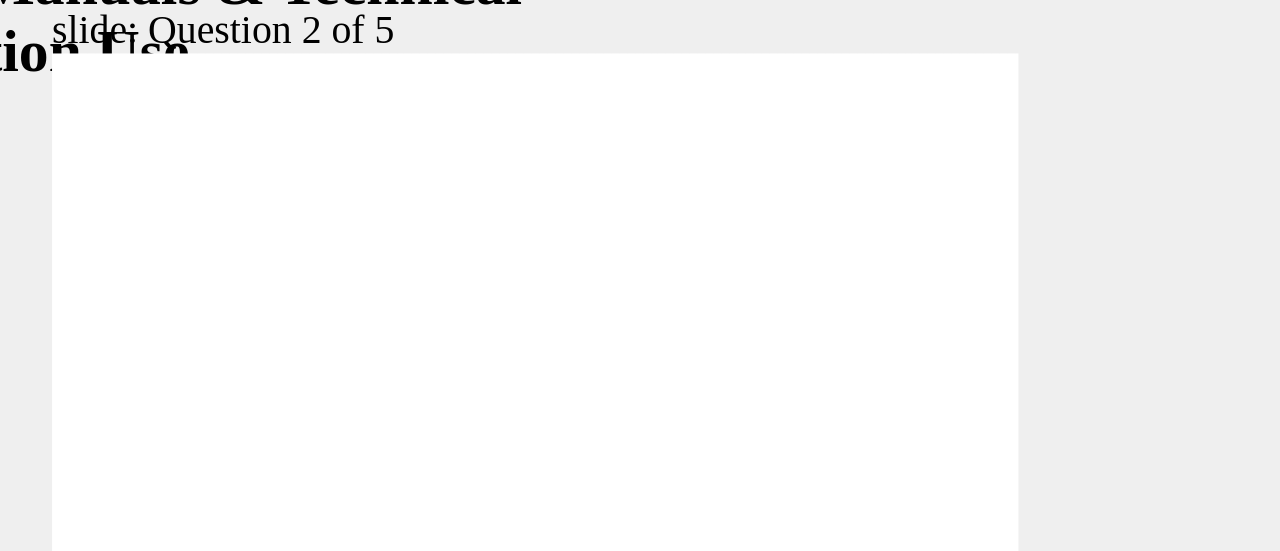 click 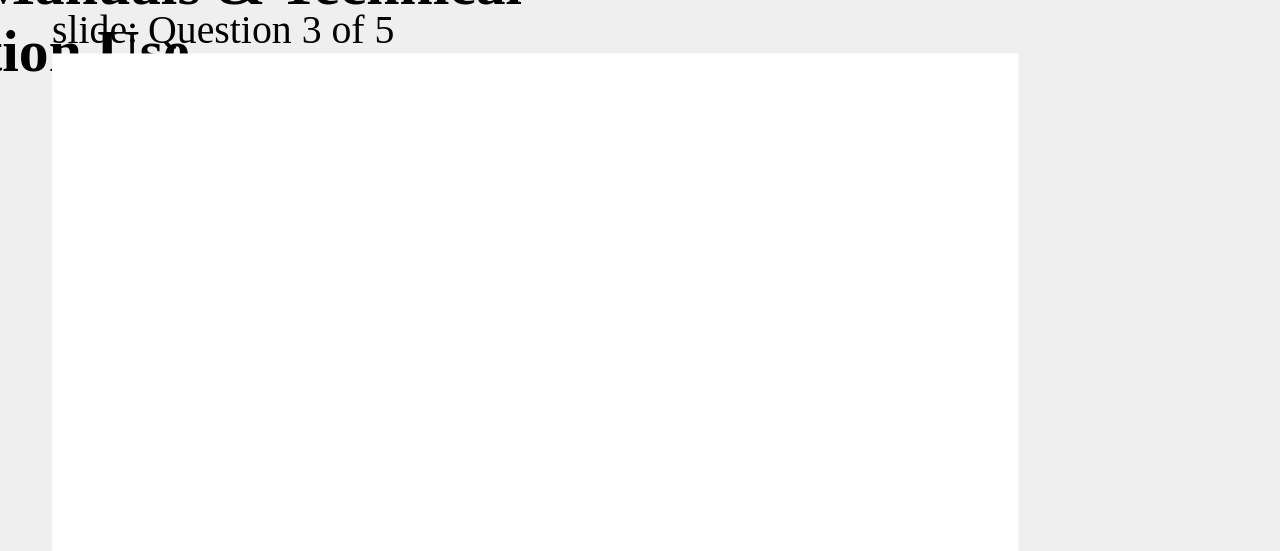 drag, startPoint x: -324, startPoint y: -17, endPoint x: -324, endPoint y: 3, distance: 20 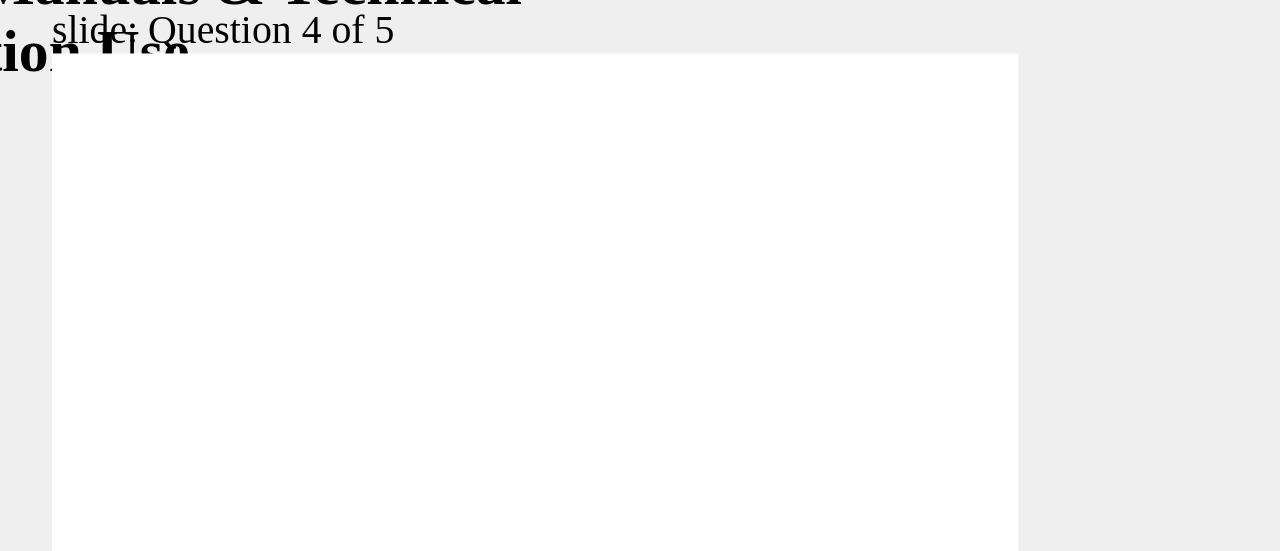 radio on "true" 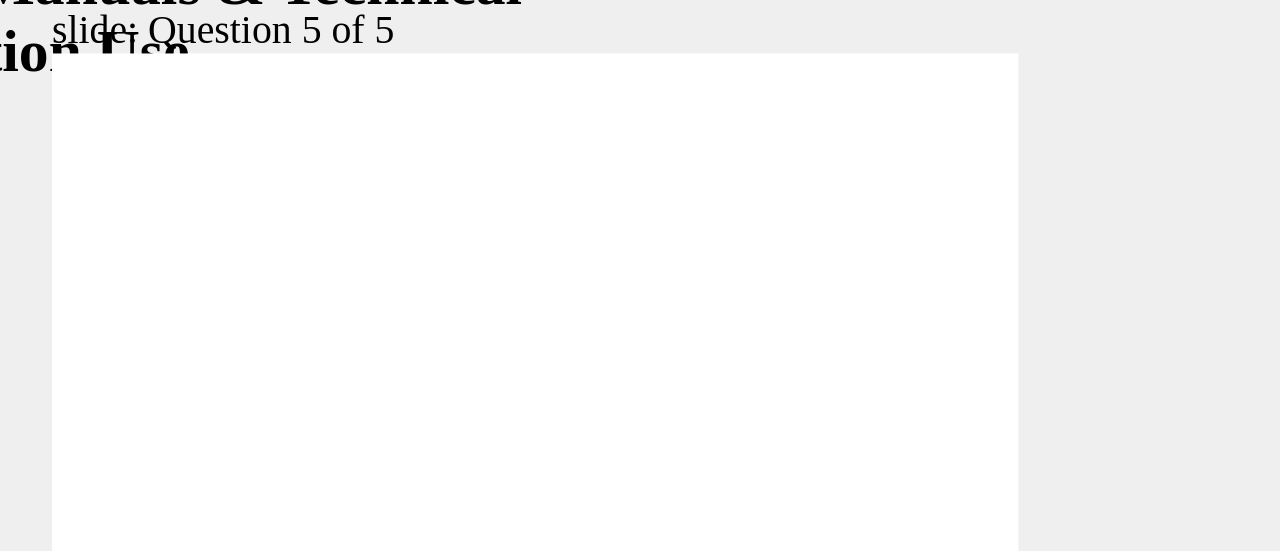radio on "true" 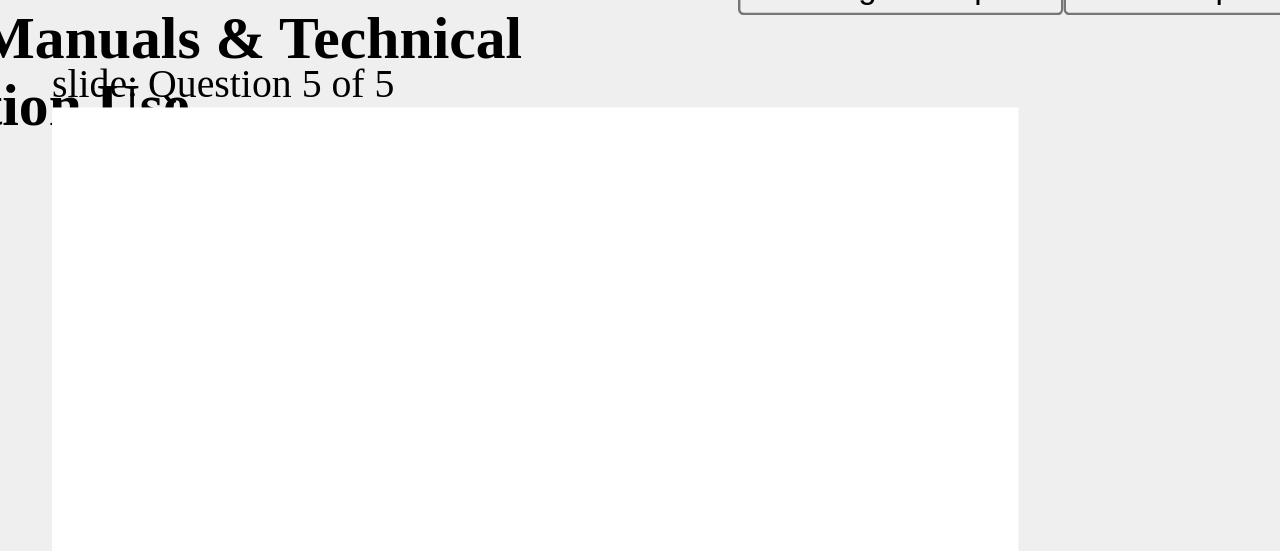 scroll, scrollTop: 0, scrollLeft: 0, axis: both 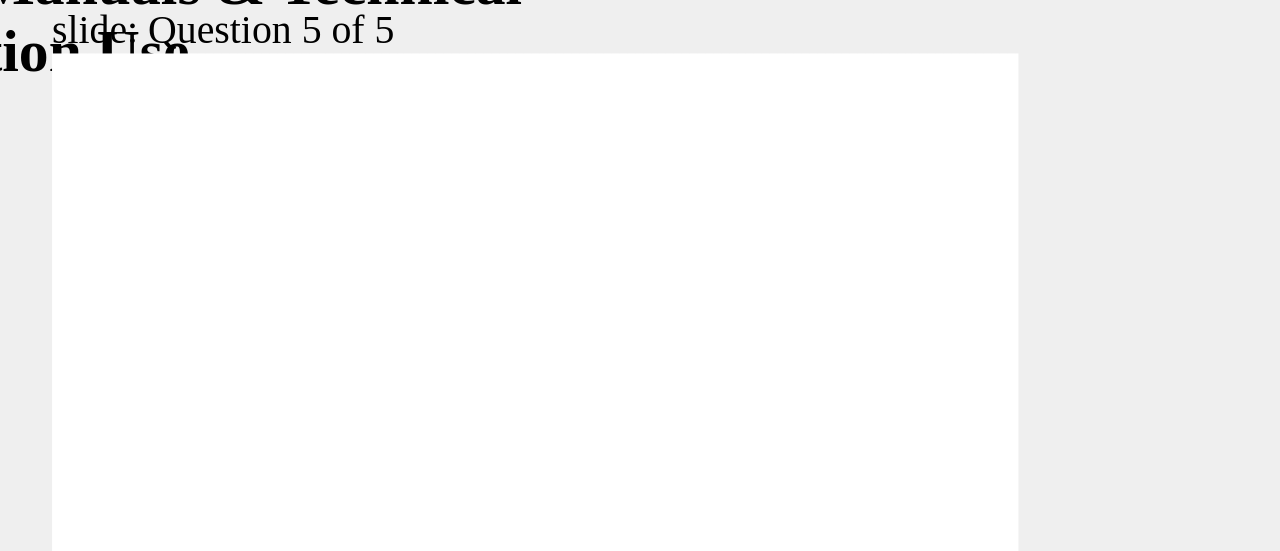 click 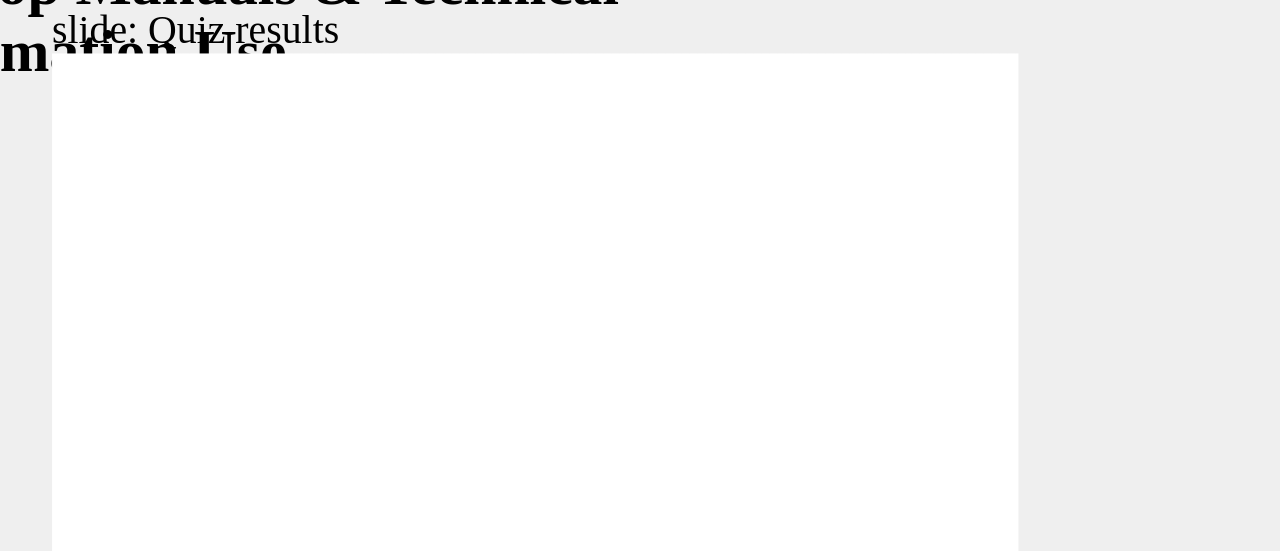 click 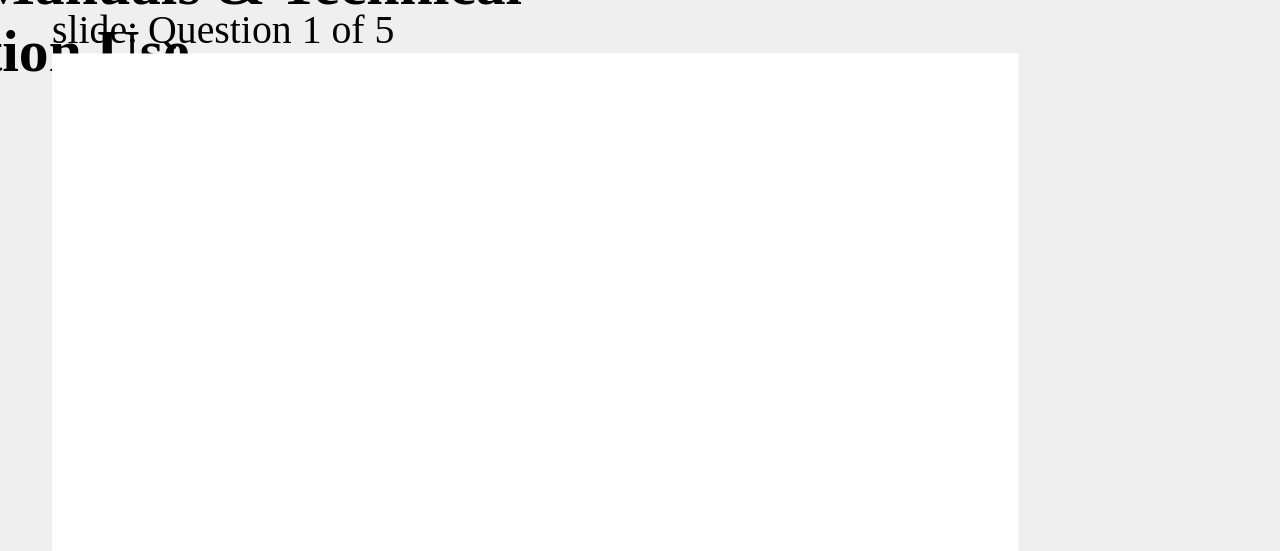 radio on "true" 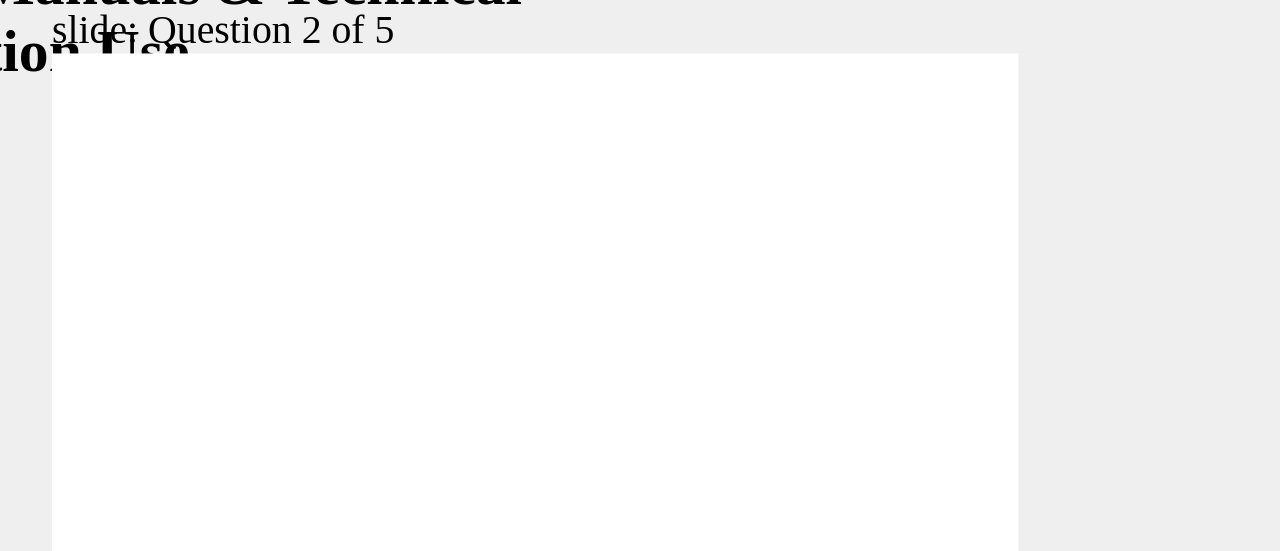 radio on "true" 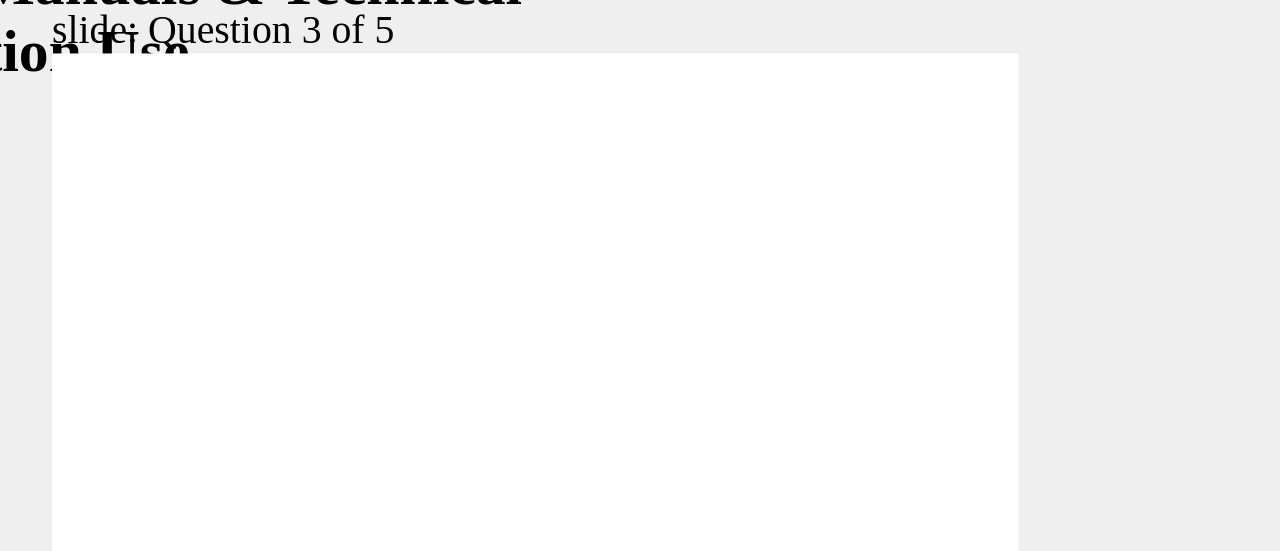 checkbox on "true" 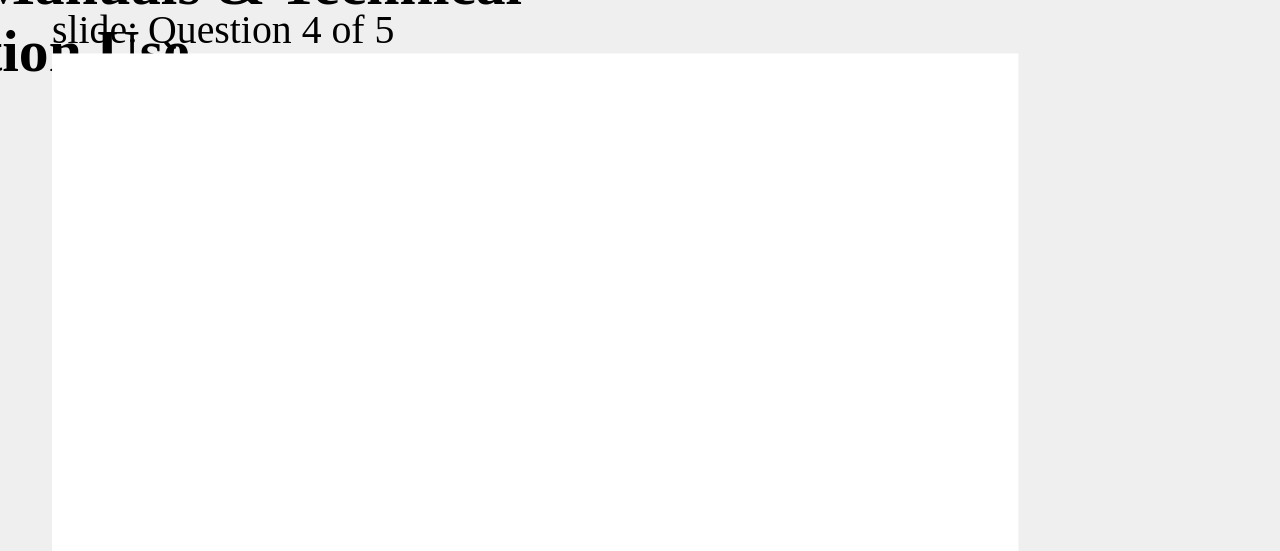radio on "true" 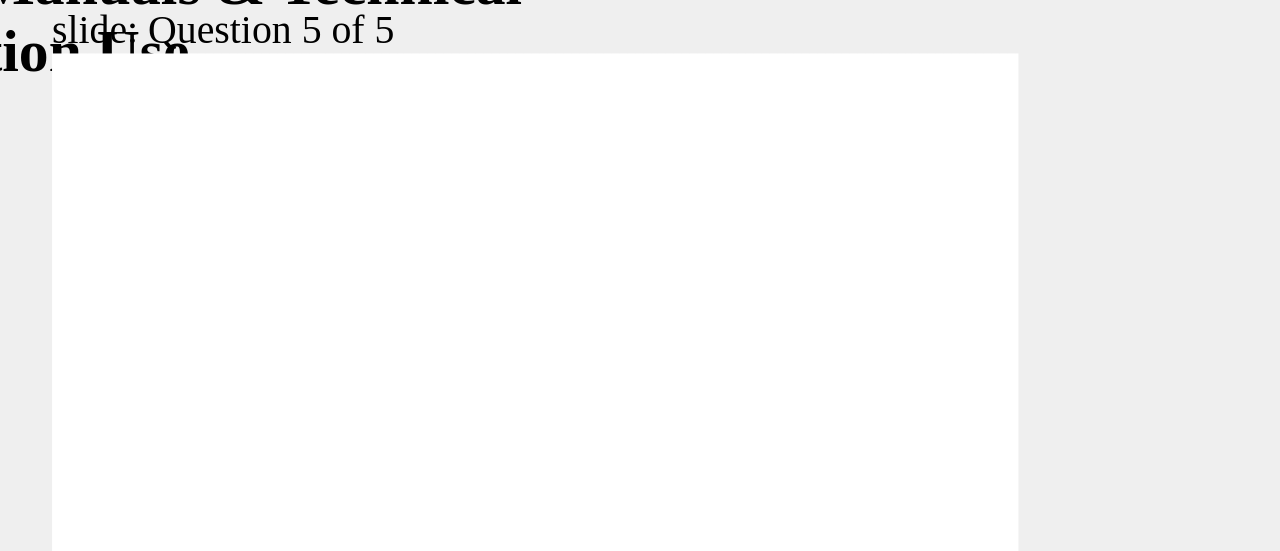 radio on "true" 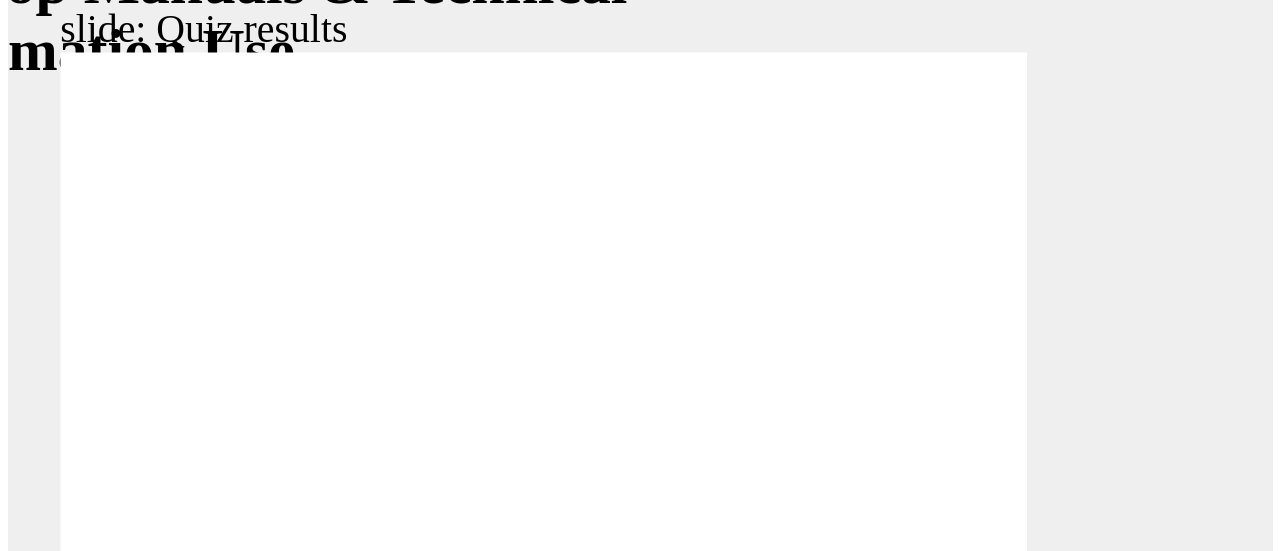 scroll, scrollTop: 0, scrollLeft: 0, axis: both 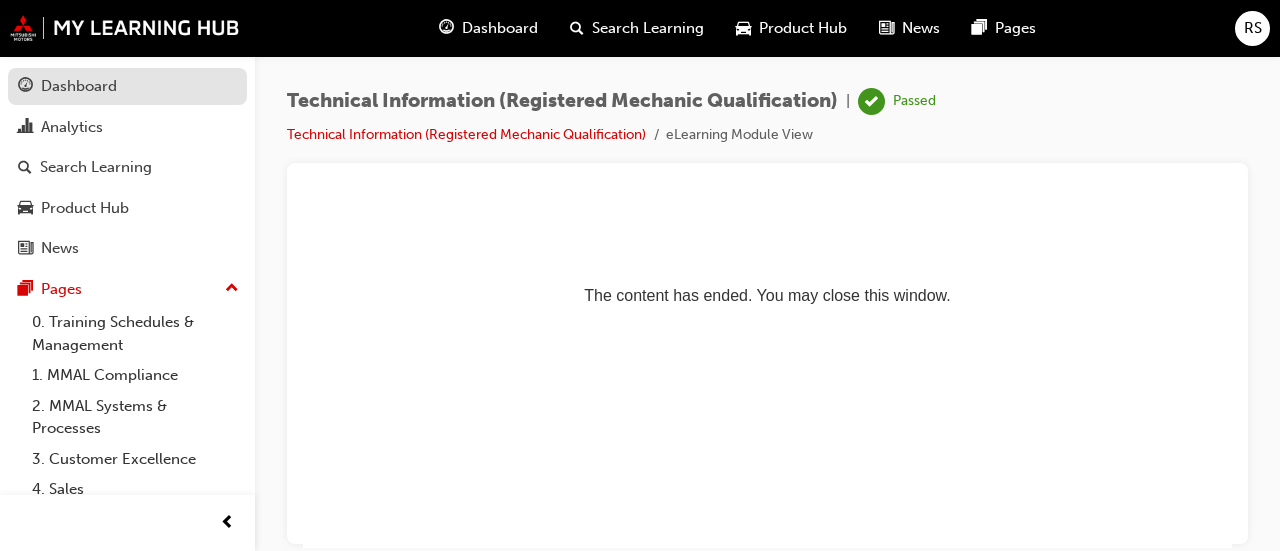 click on "Dashboard" at bounding box center [79, 86] 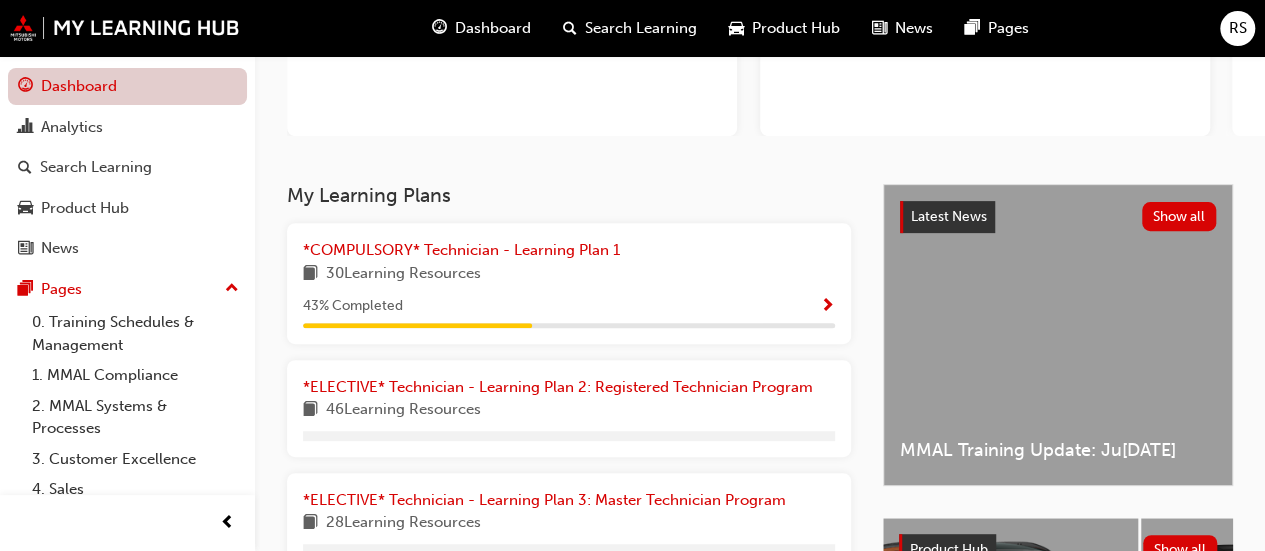 scroll, scrollTop: 287, scrollLeft: 0, axis: vertical 